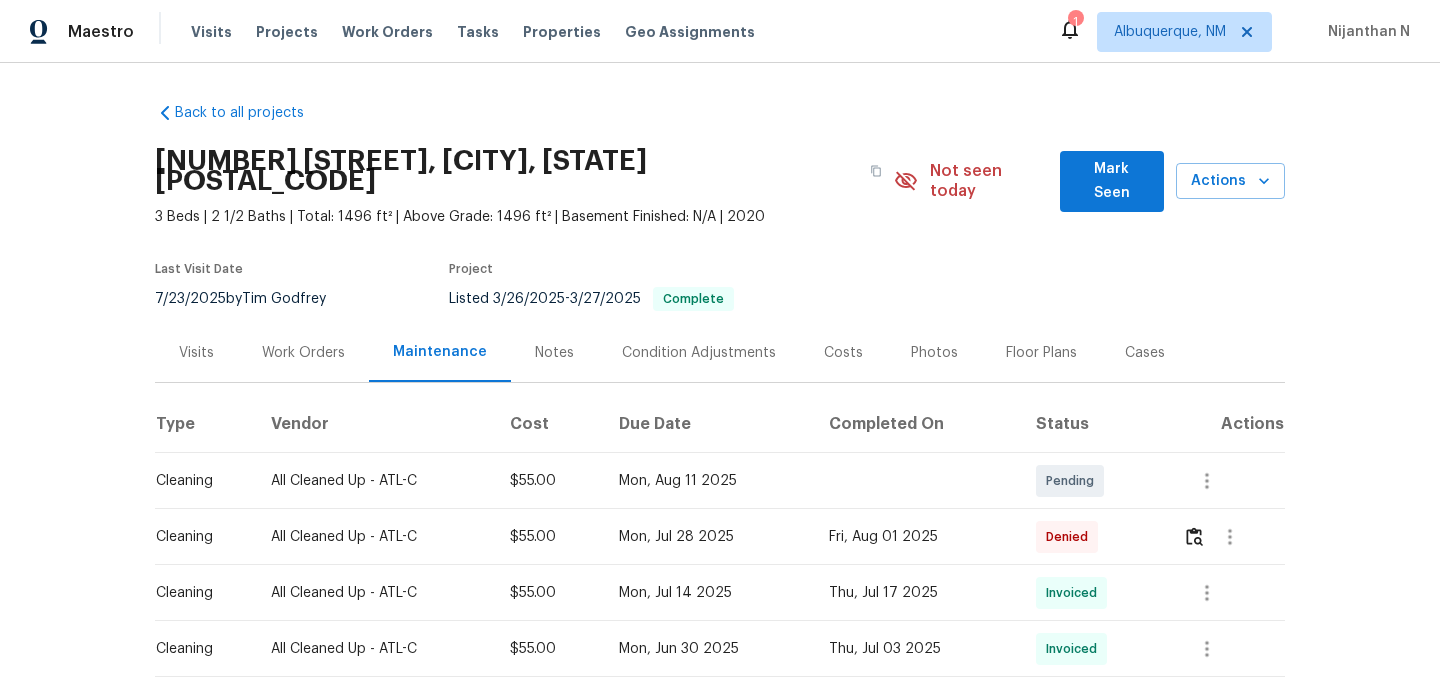 scroll, scrollTop: 0, scrollLeft: 0, axis: both 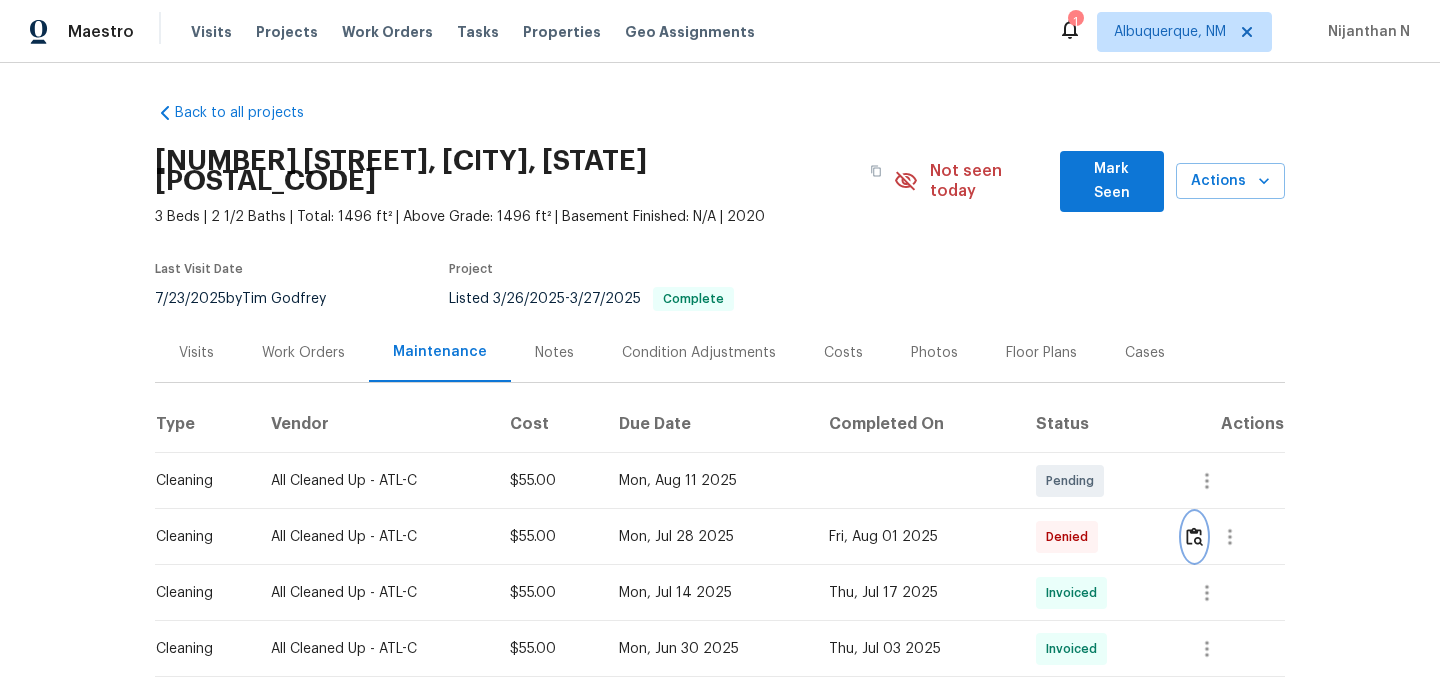 click at bounding box center [1194, 536] 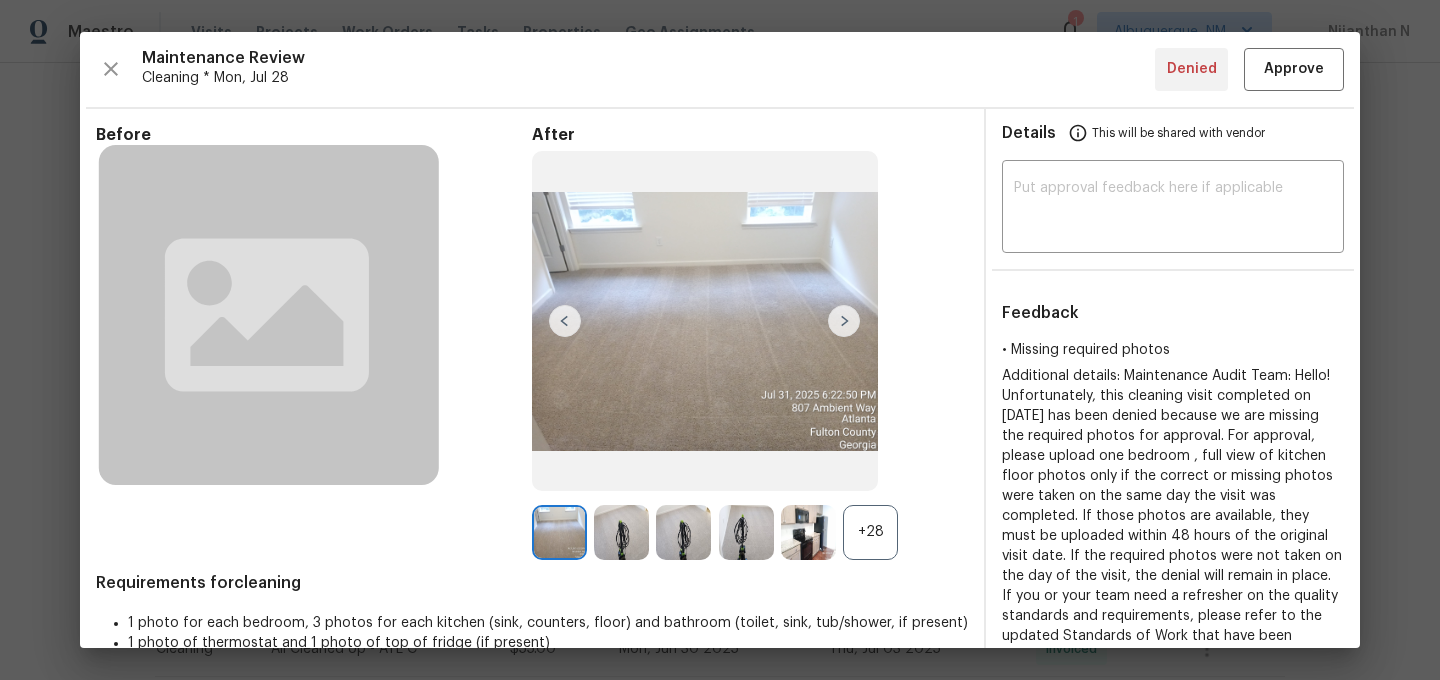 click on "+28" at bounding box center [870, 532] 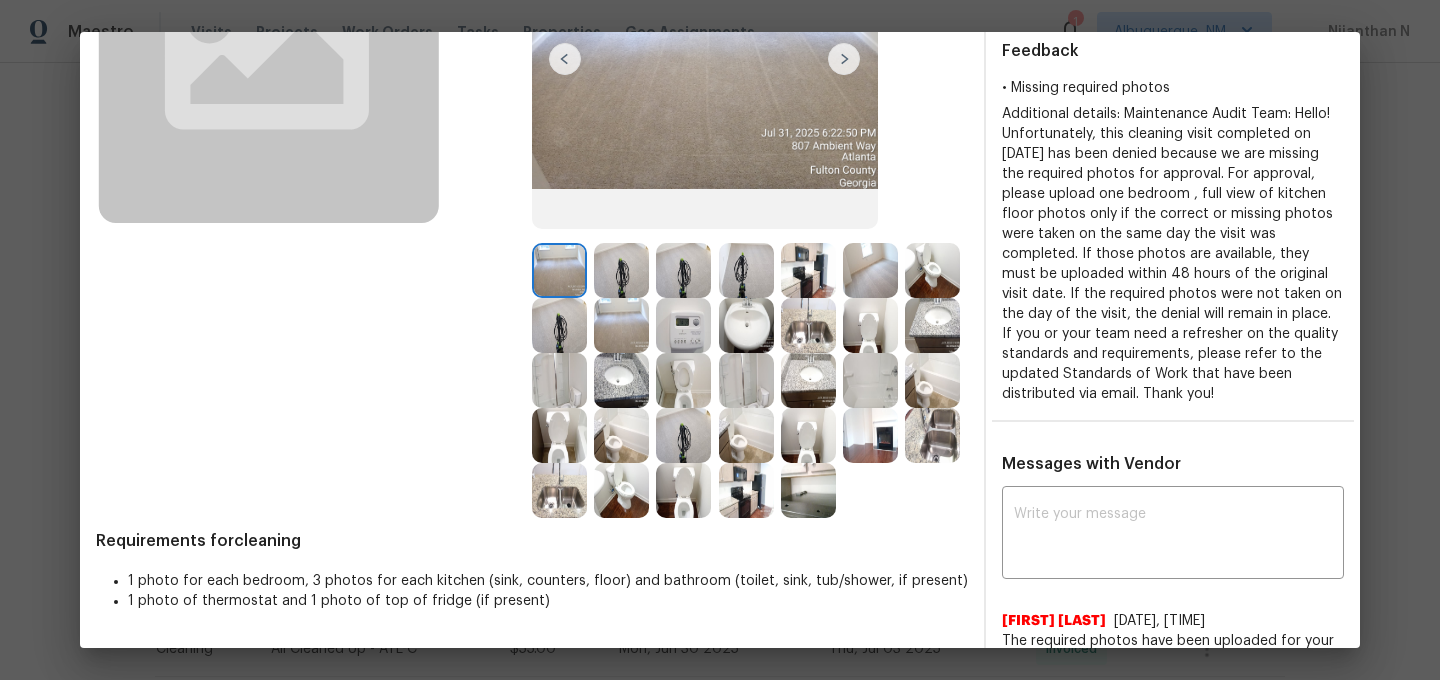 scroll, scrollTop: 194, scrollLeft: 0, axis: vertical 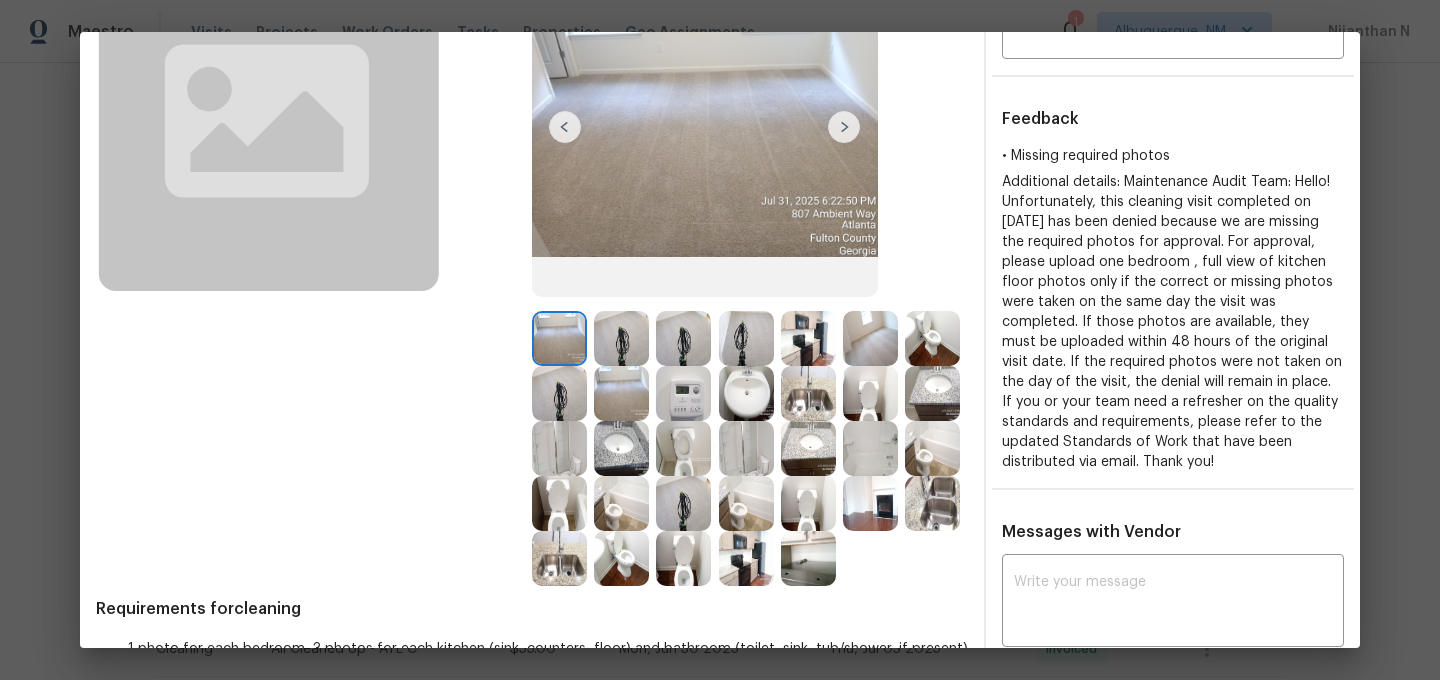 click at bounding box center [808, 558] 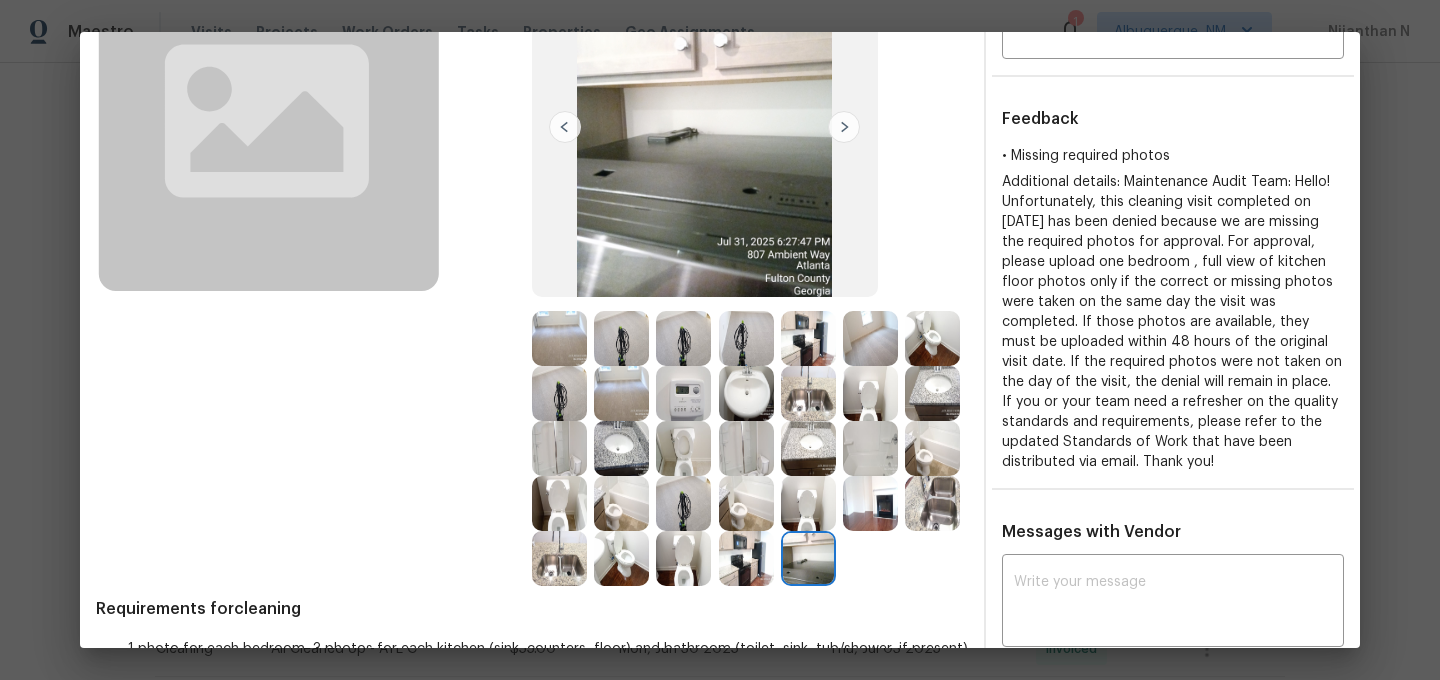 click at bounding box center (559, 338) 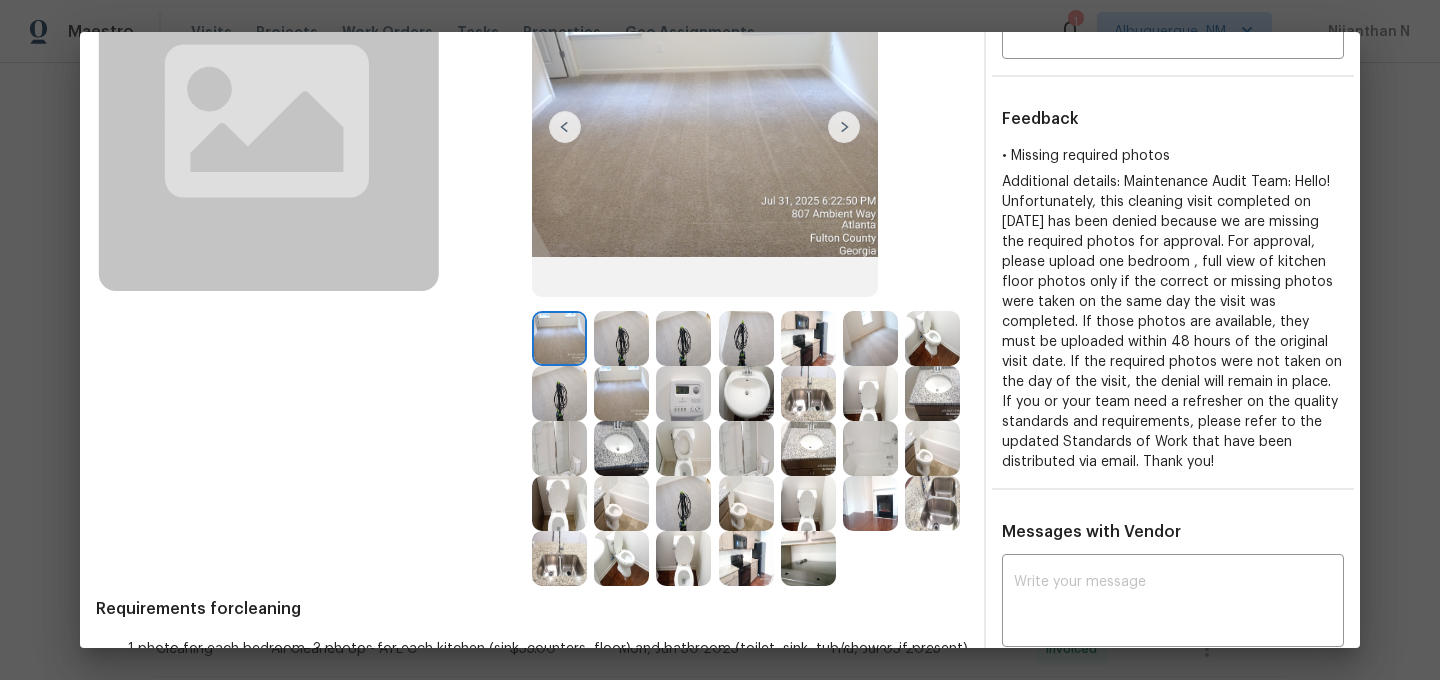 scroll, scrollTop: 371, scrollLeft: 0, axis: vertical 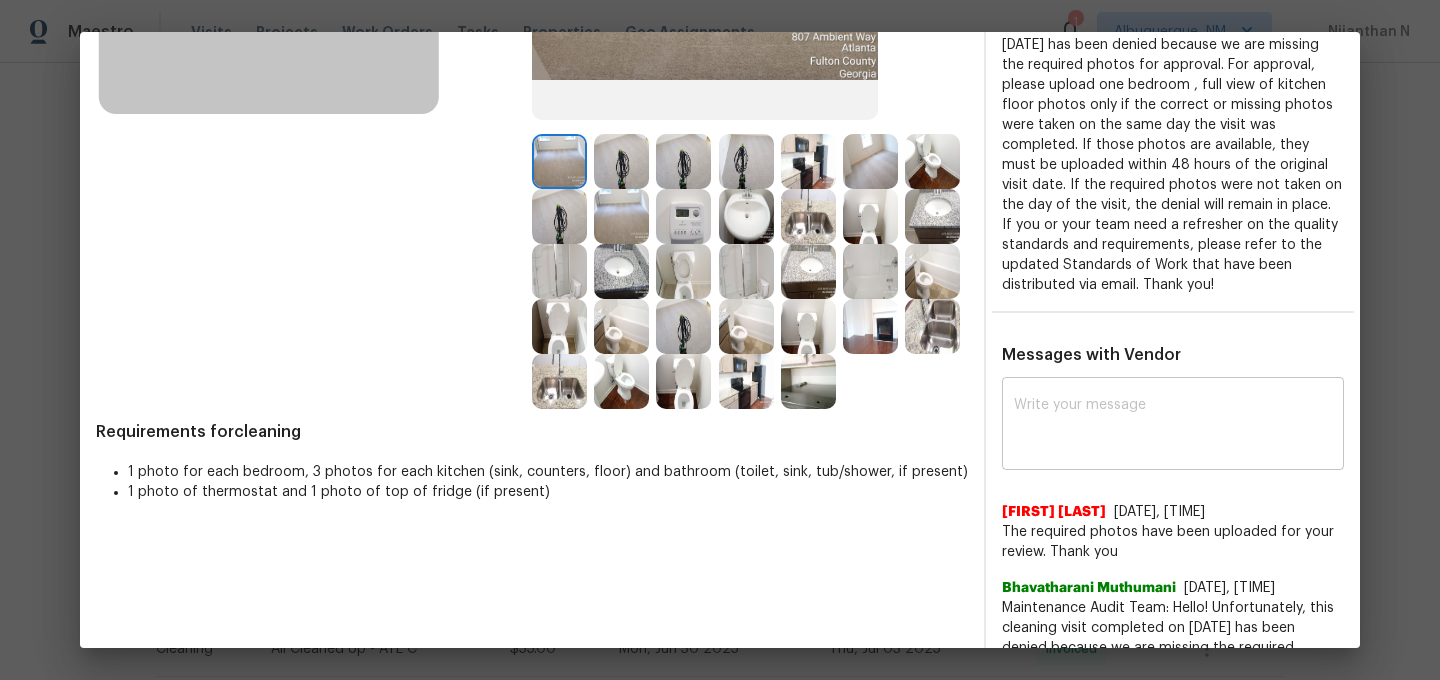 click at bounding box center [1173, 426] 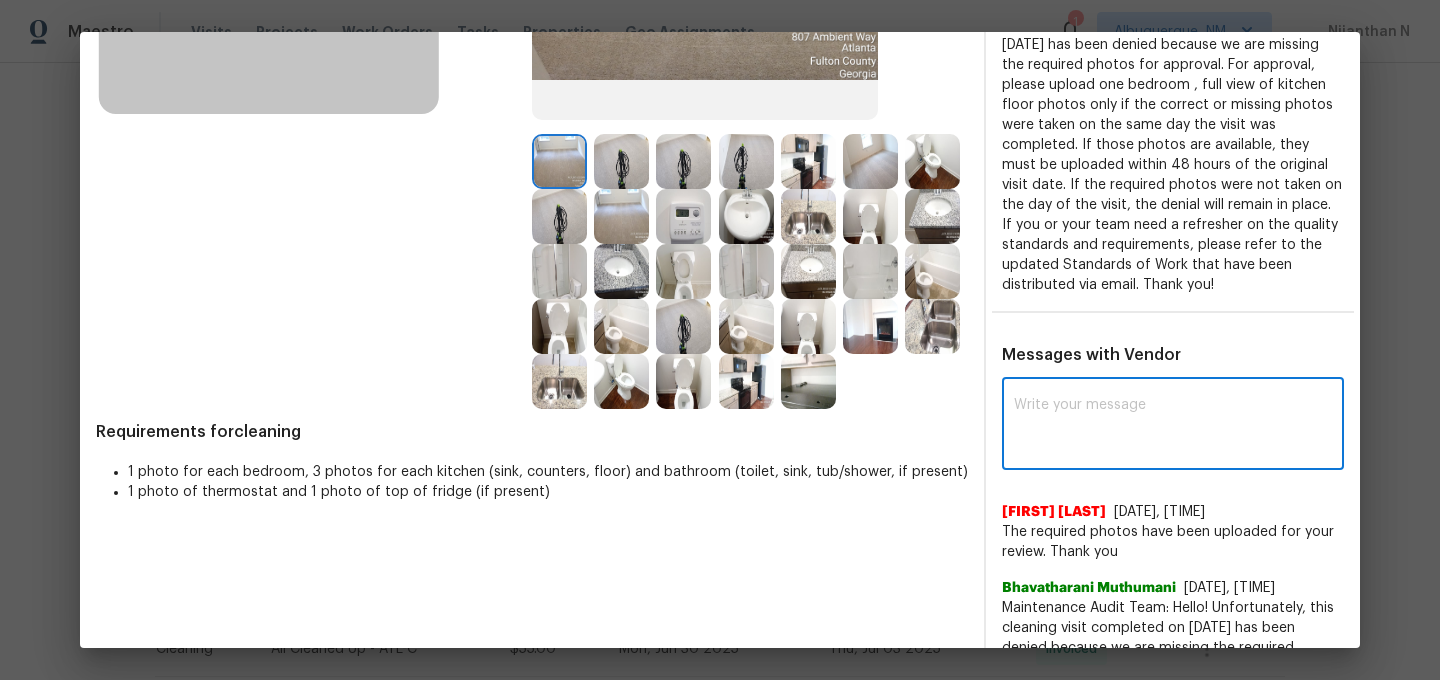 paste on "Maintenance Audit Team: Hello! Thank you for uploading the photo, after further review this visit was approved. (edited)" 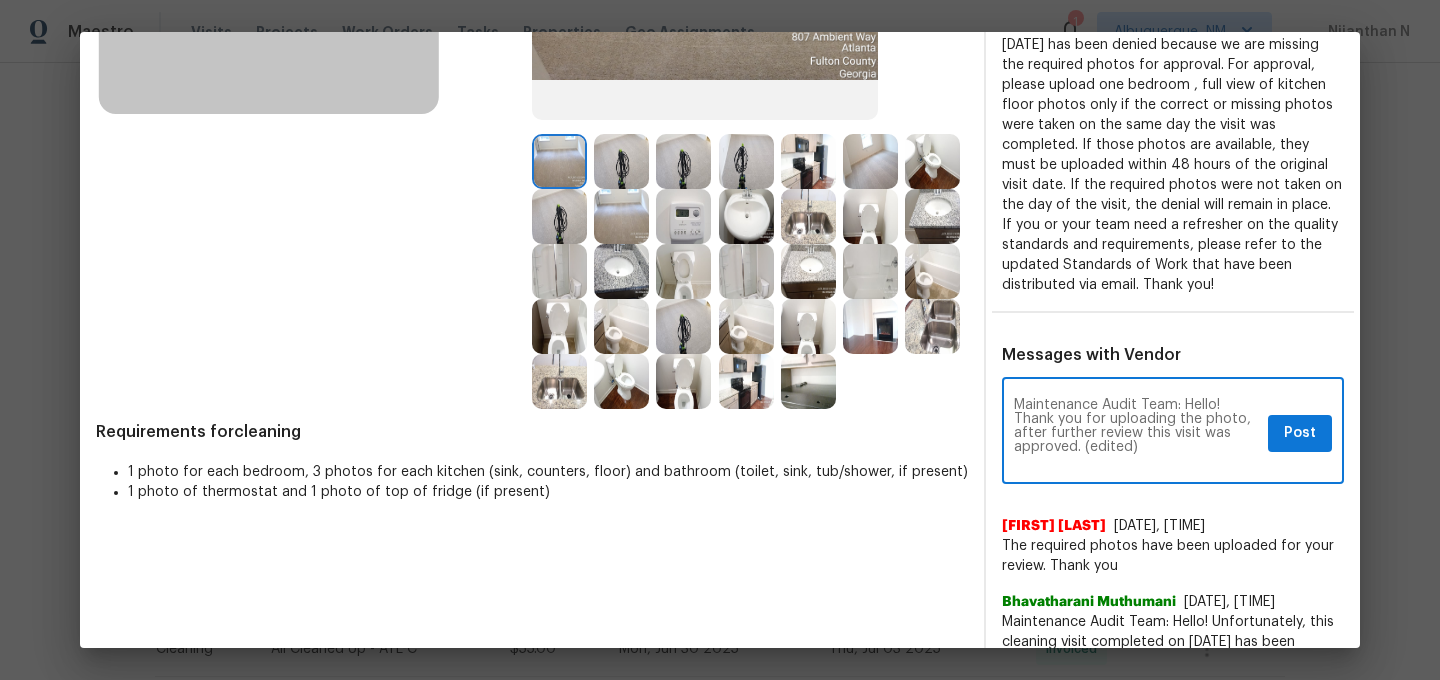 scroll, scrollTop: 0, scrollLeft: 0, axis: both 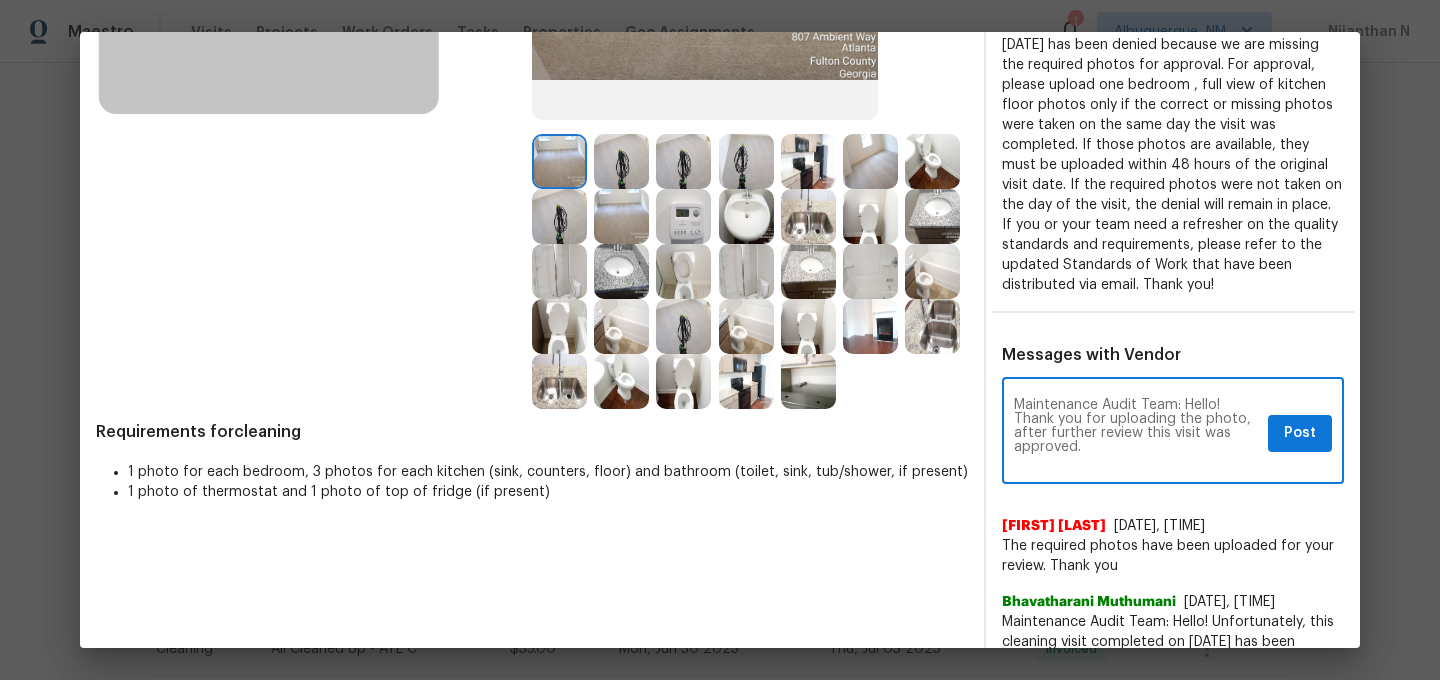 type on "Maintenance Audit Team: Hello! Thank you for uploading the photo, after further review this visit was approved." 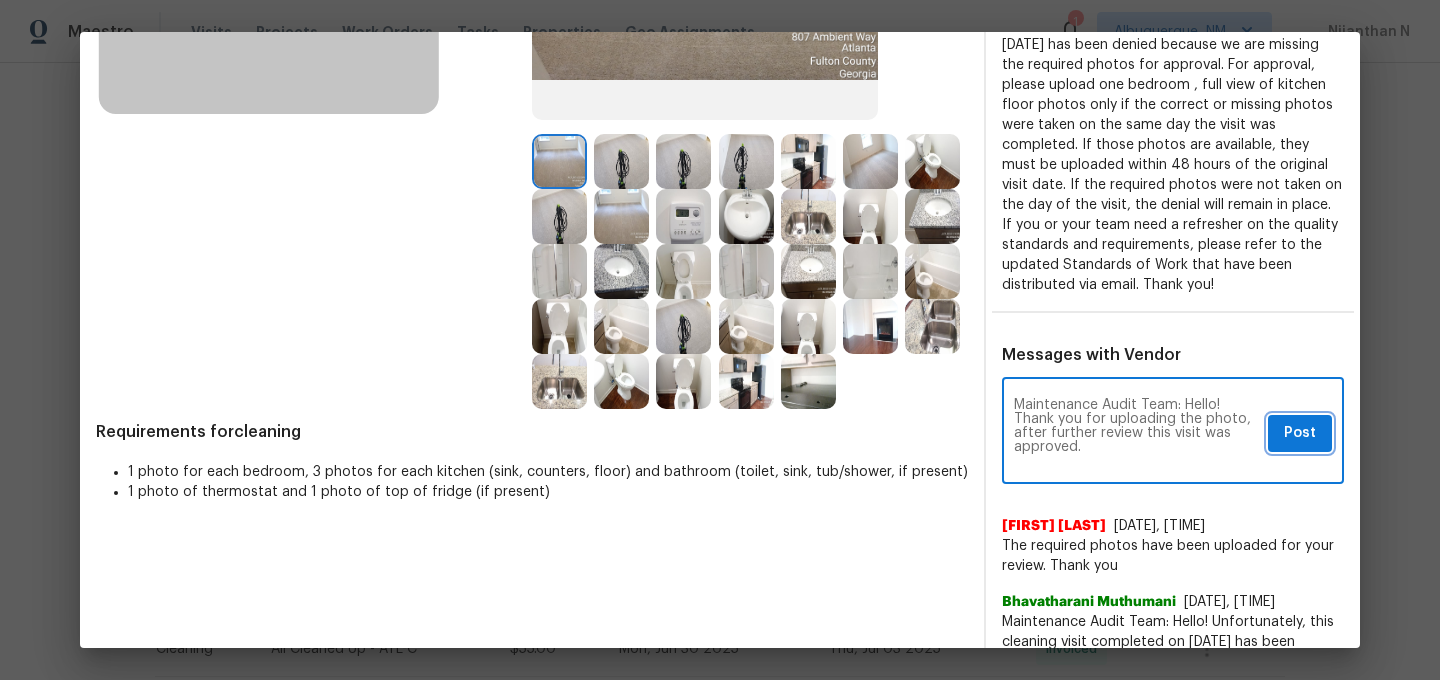 click on "Post" at bounding box center (1300, 433) 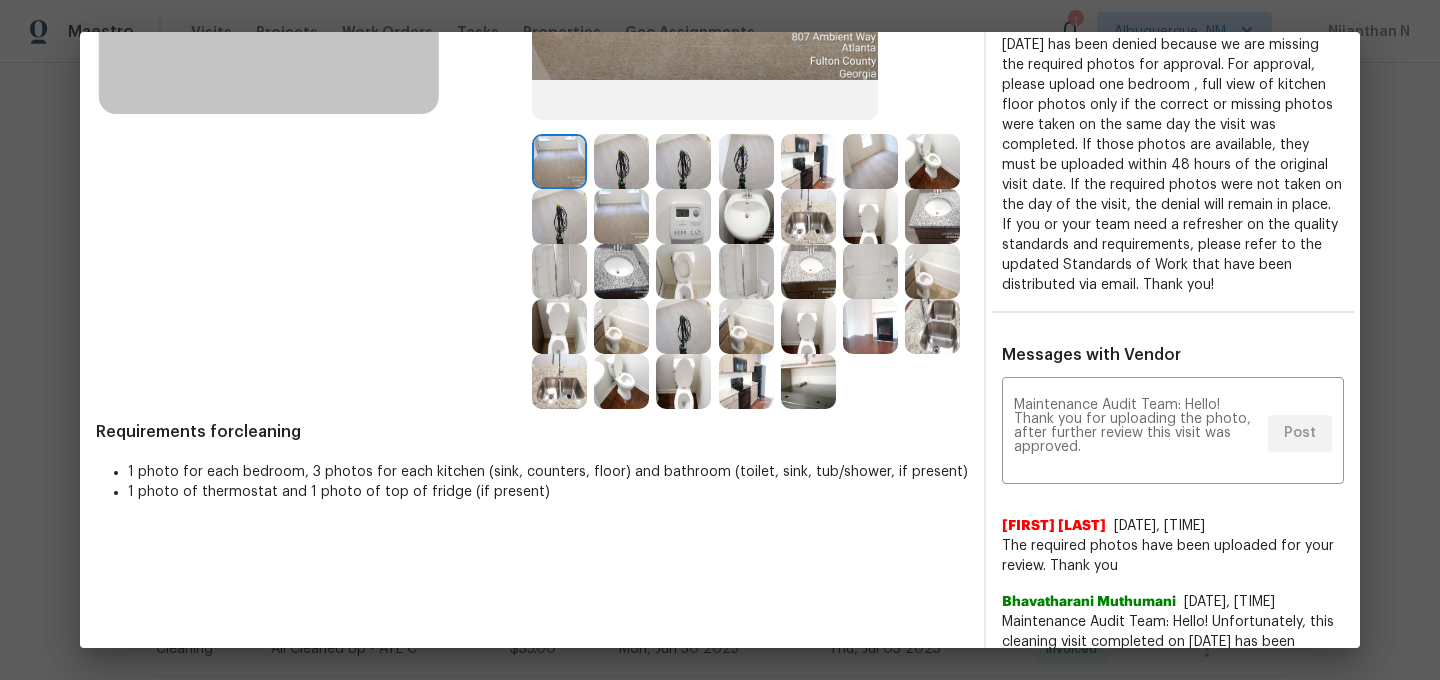 scroll, scrollTop: 0, scrollLeft: 0, axis: both 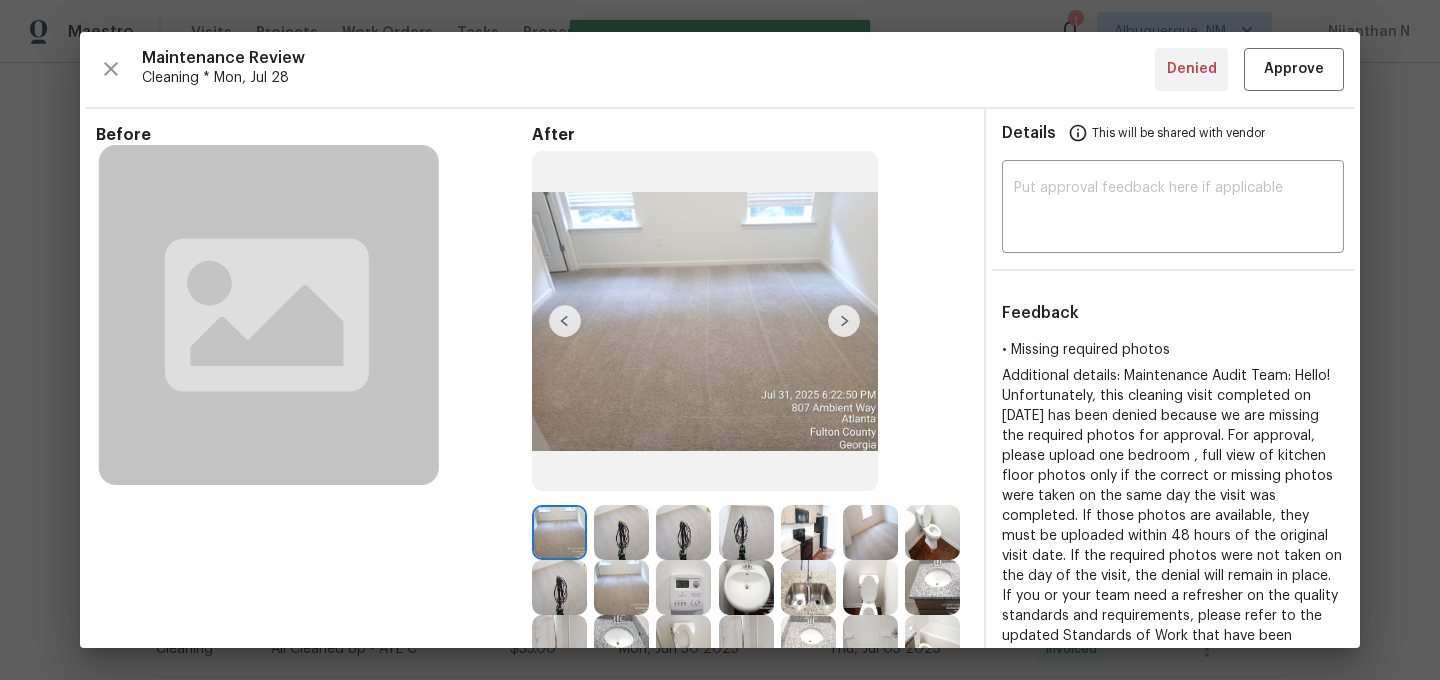 type 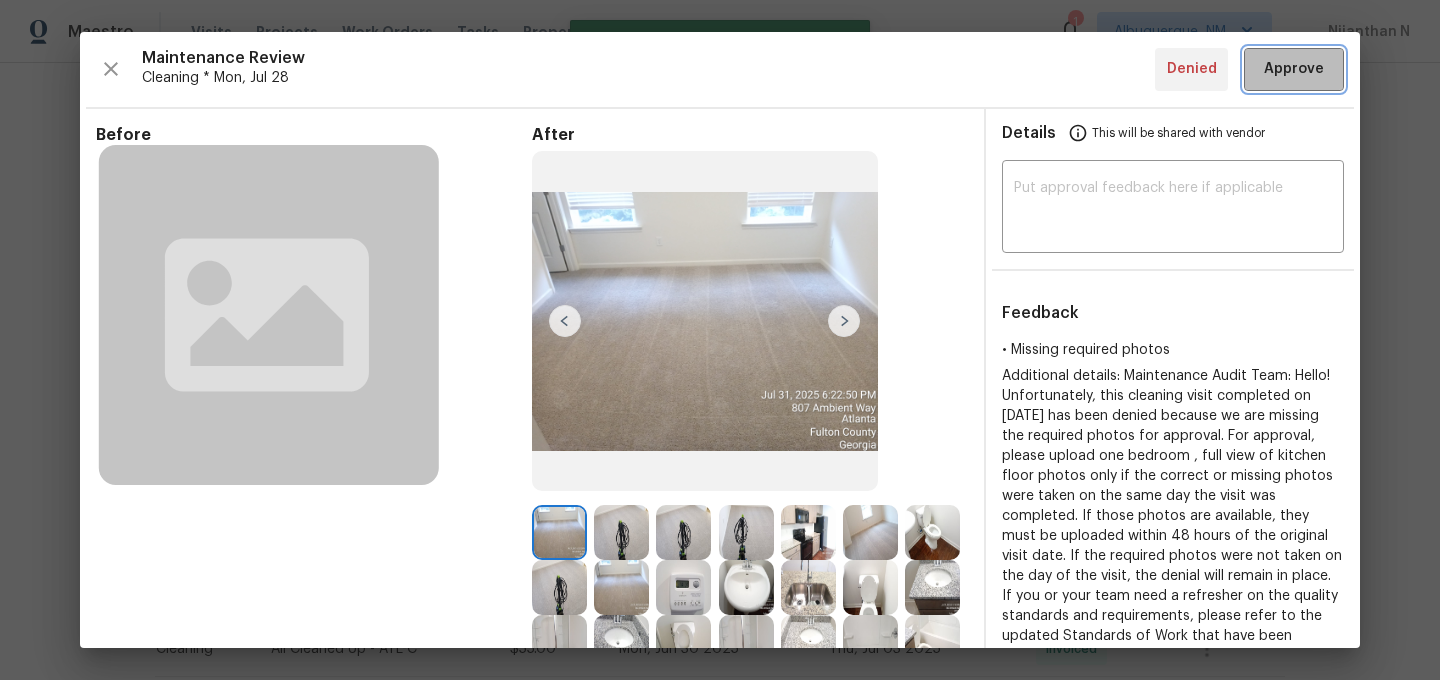 click on "Approve" at bounding box center [1294, 69] 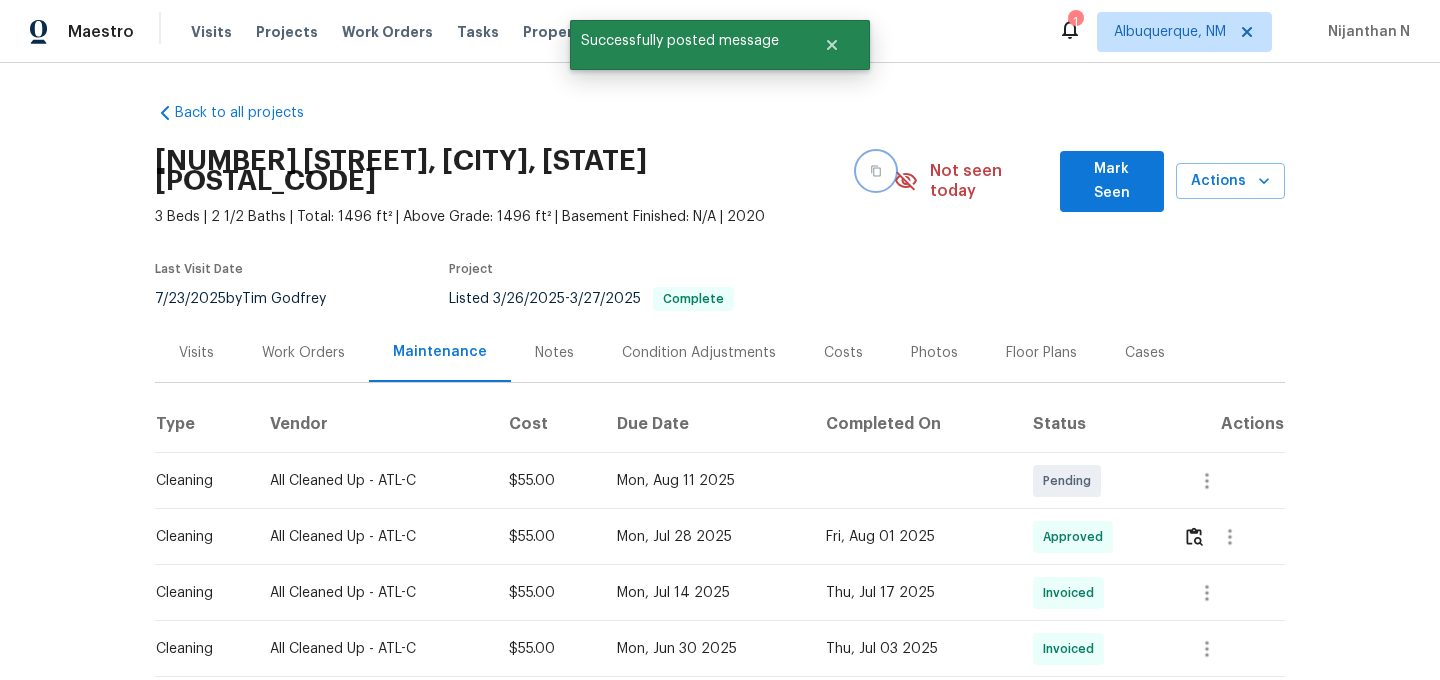 click at bounding box center (876, 171) 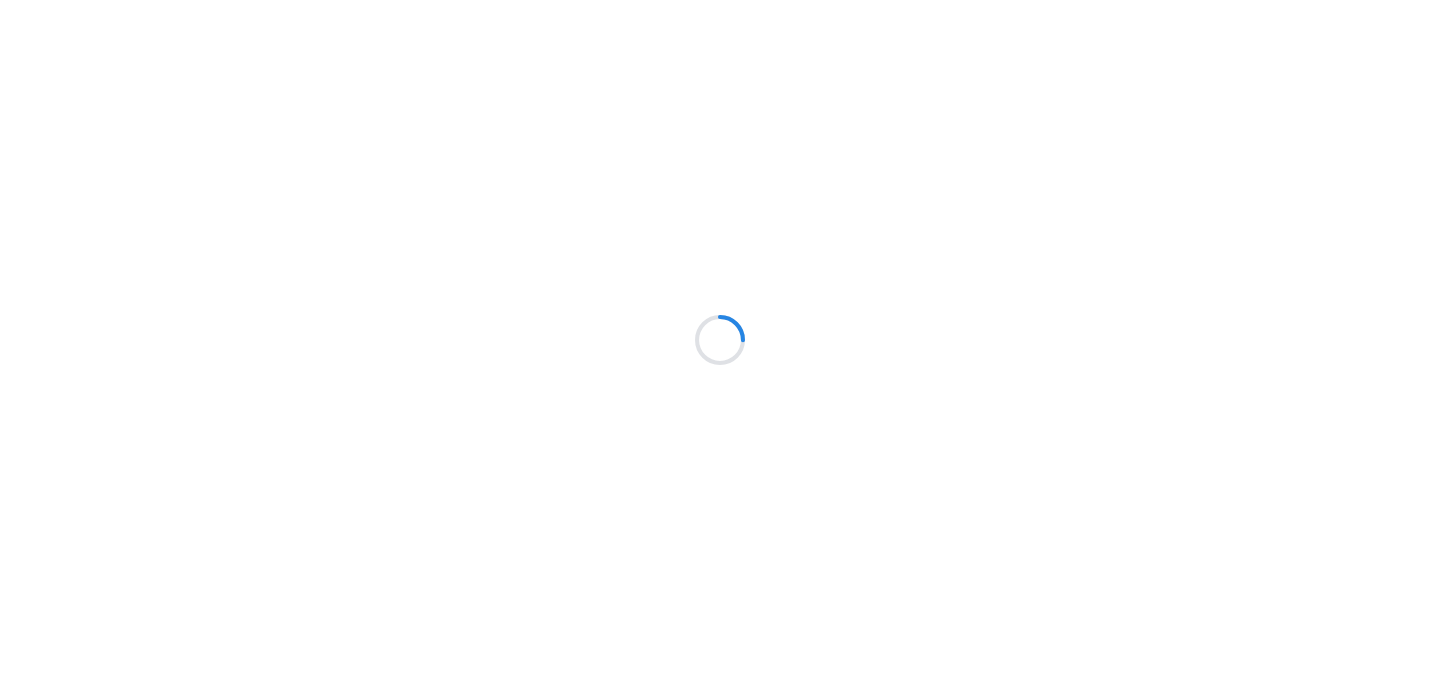 scroll, scrollTop: 0, scrollLeft: 0, axis: both 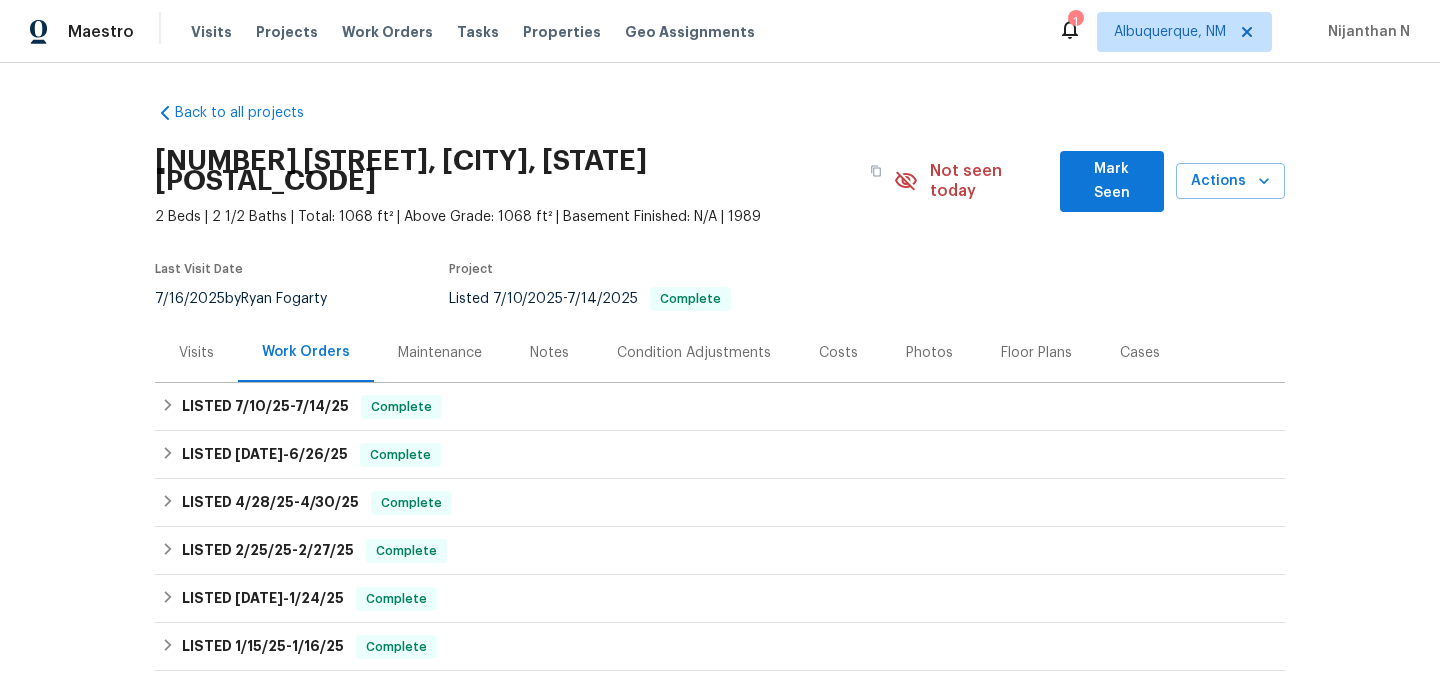 click on "Maintenance" at bounding box center [440, 353] 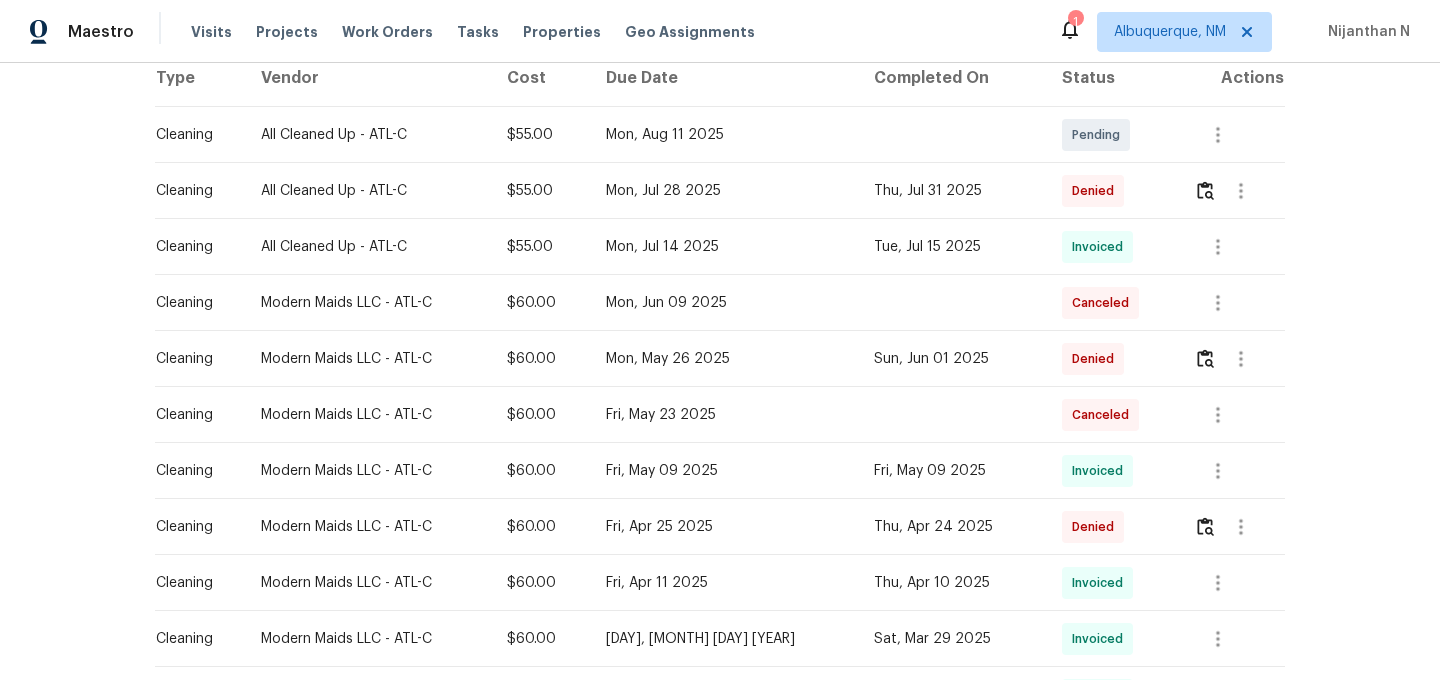 scroll, scrollTop: 285, scrollLeft: 0, axis: vertical 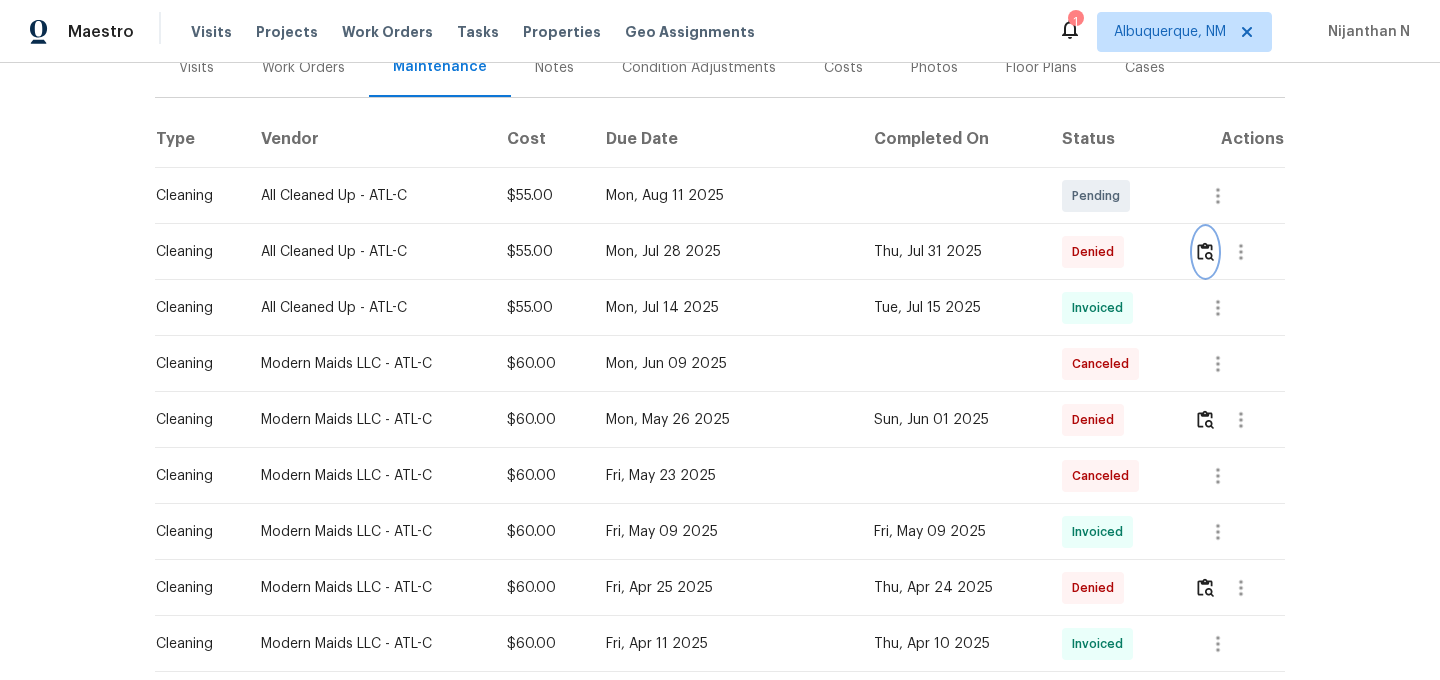 click at bounding box center [1205, 251] 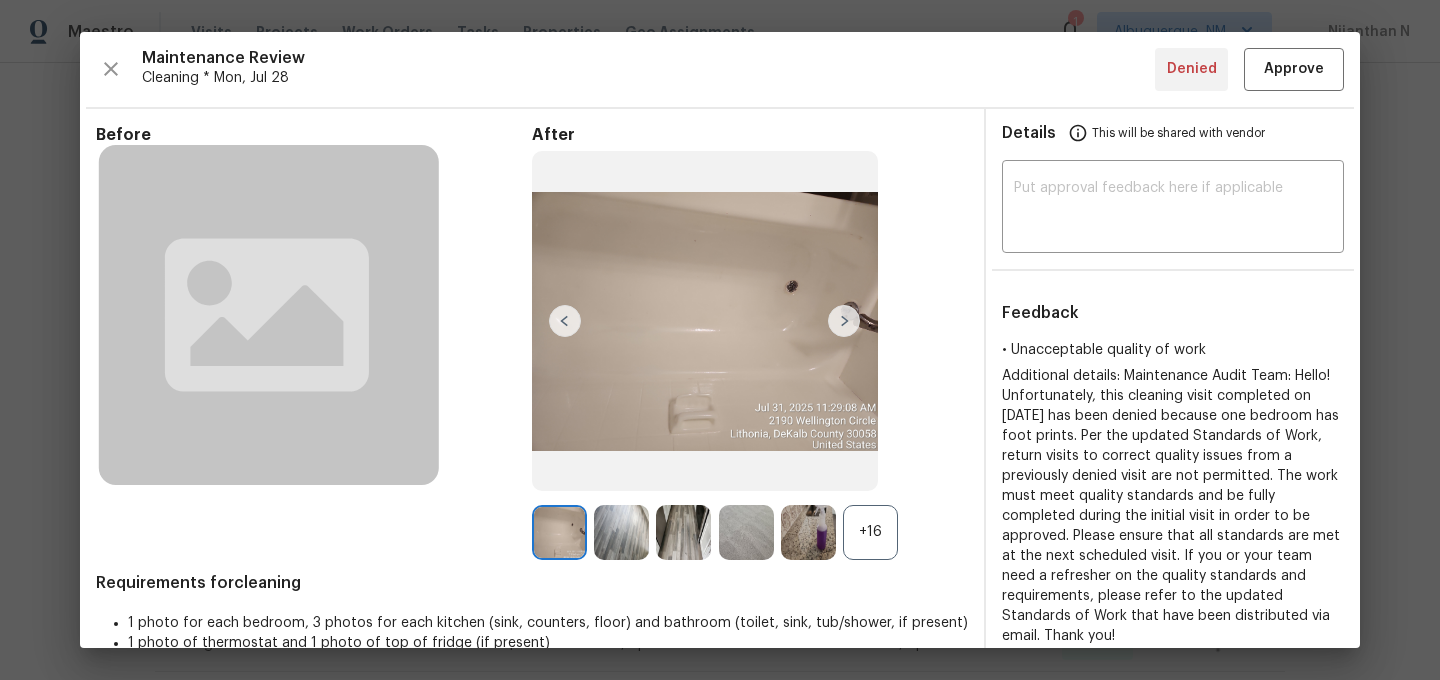 click on "+16" at bounding box center [870, 532] 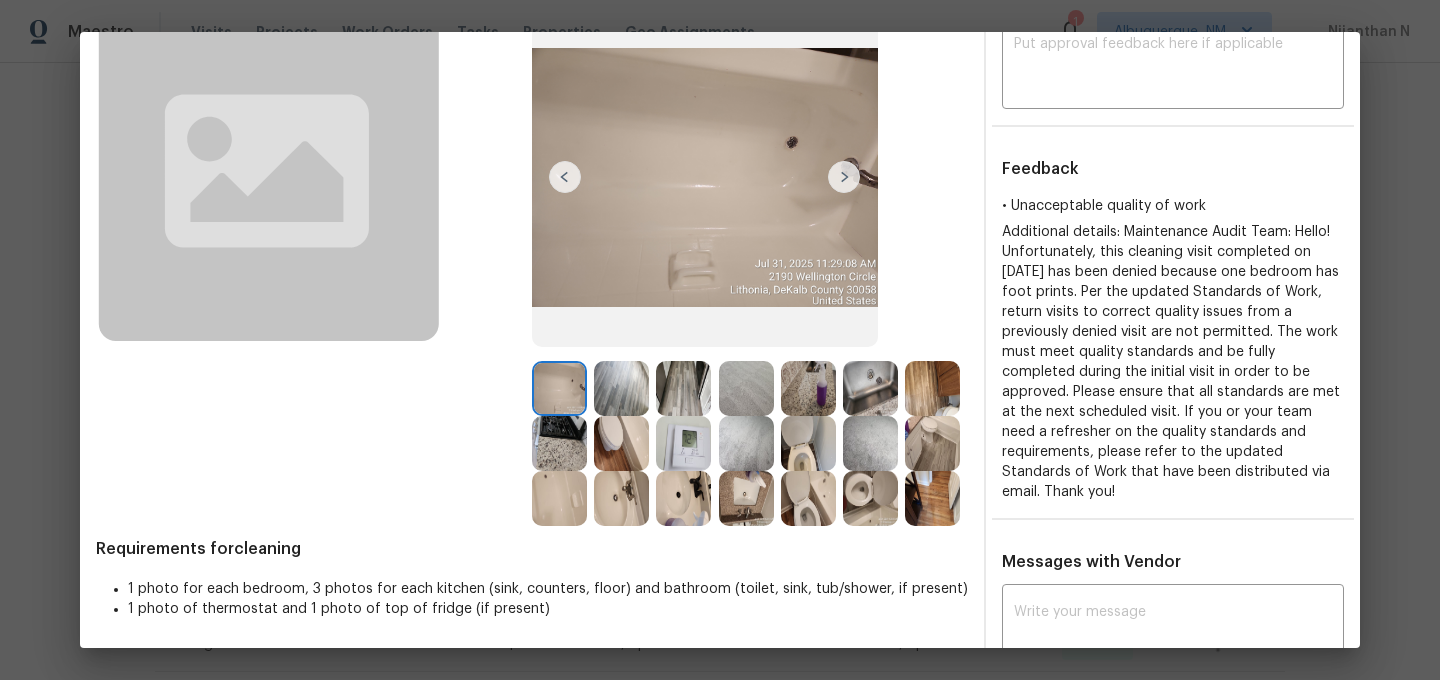 scroll, scrollTop: 131, scrollLeft: 0, axis: vertical 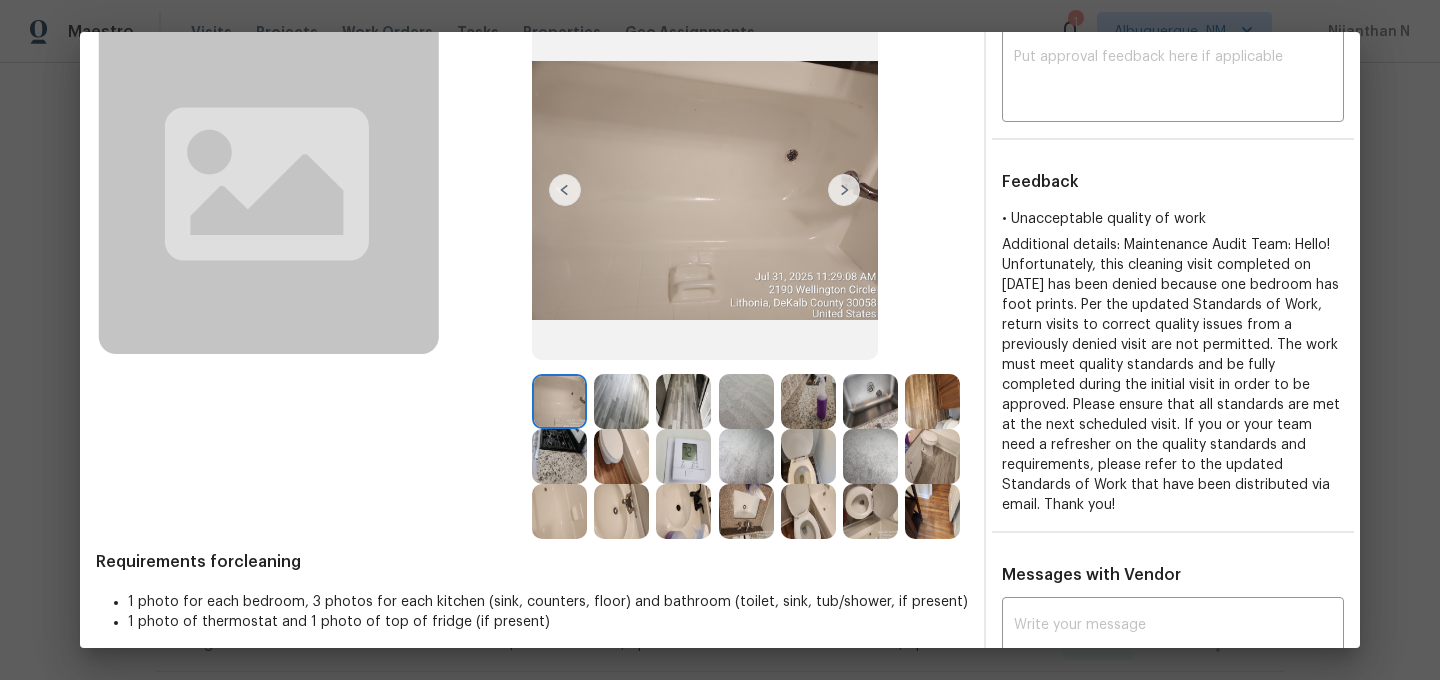 click at bounding box center [746, 401] 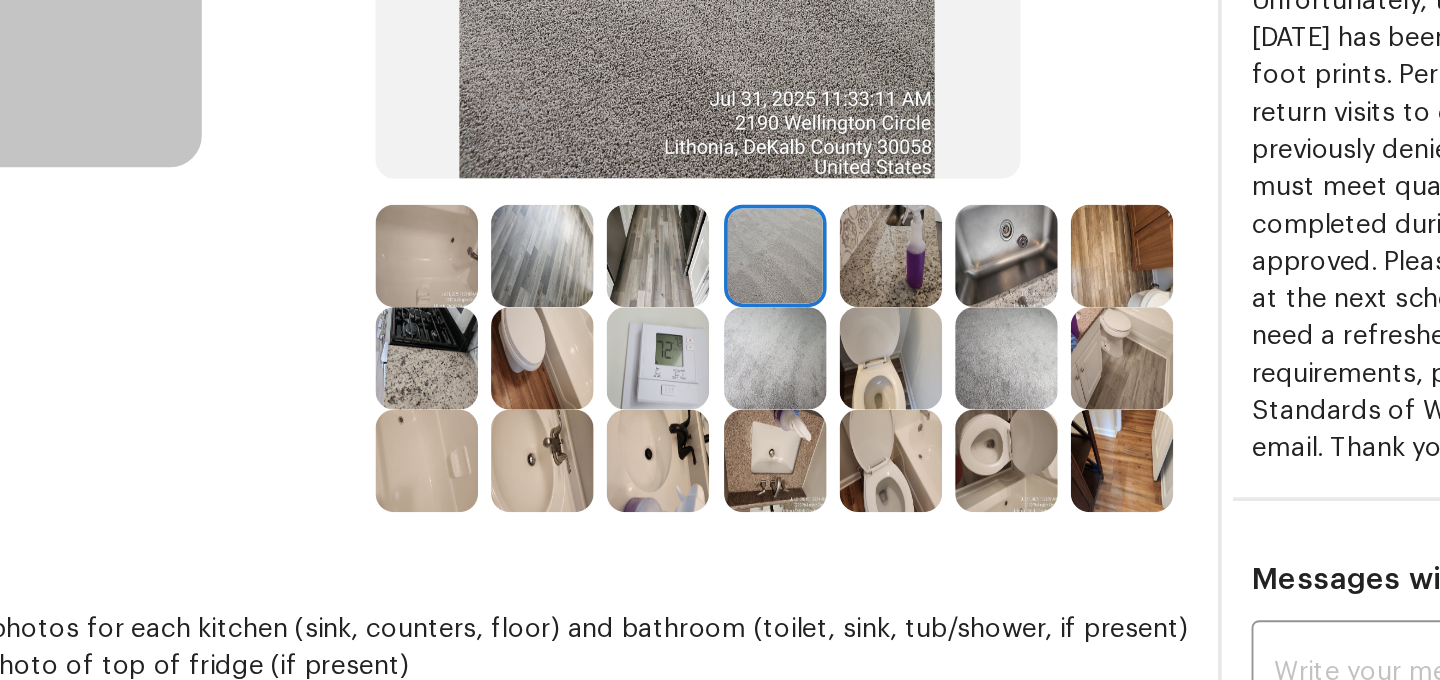 scroll, scrollTop: 261, scrollLeft: 0, axis: vertical 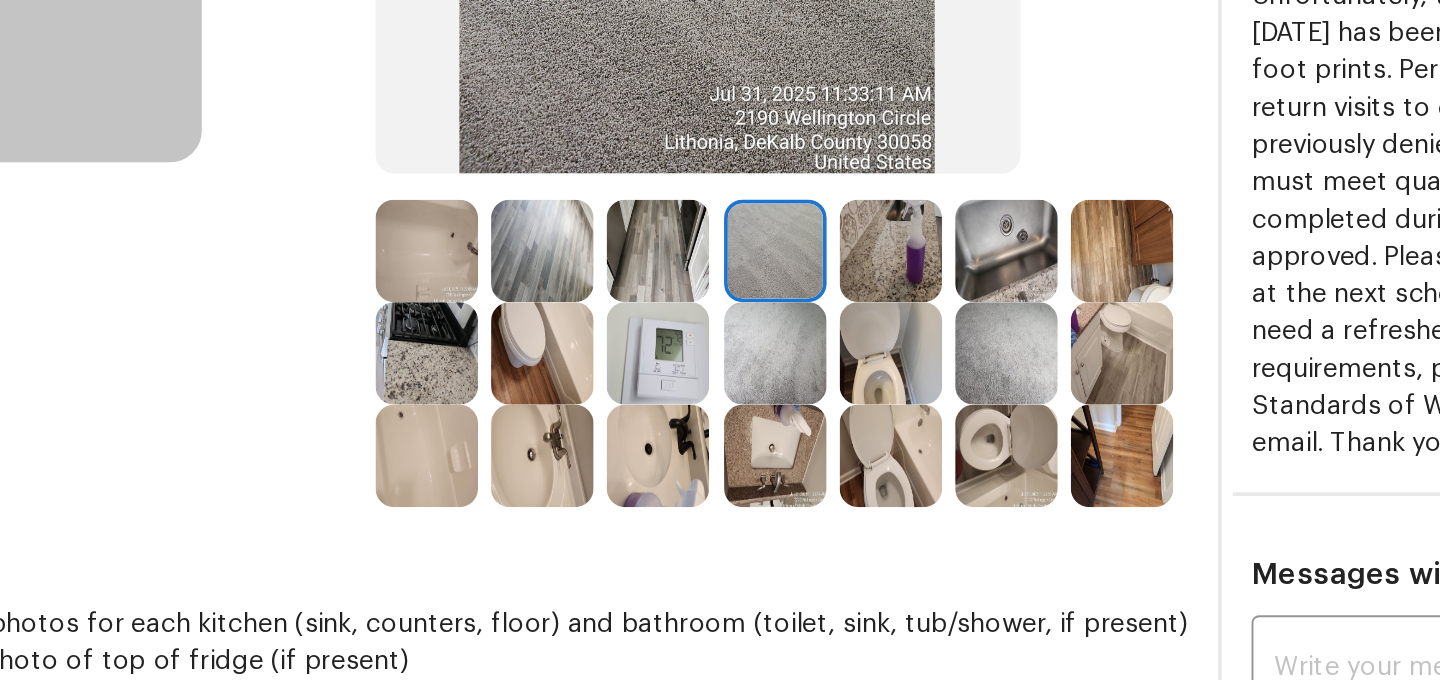 click at bounding box center (746, 326) 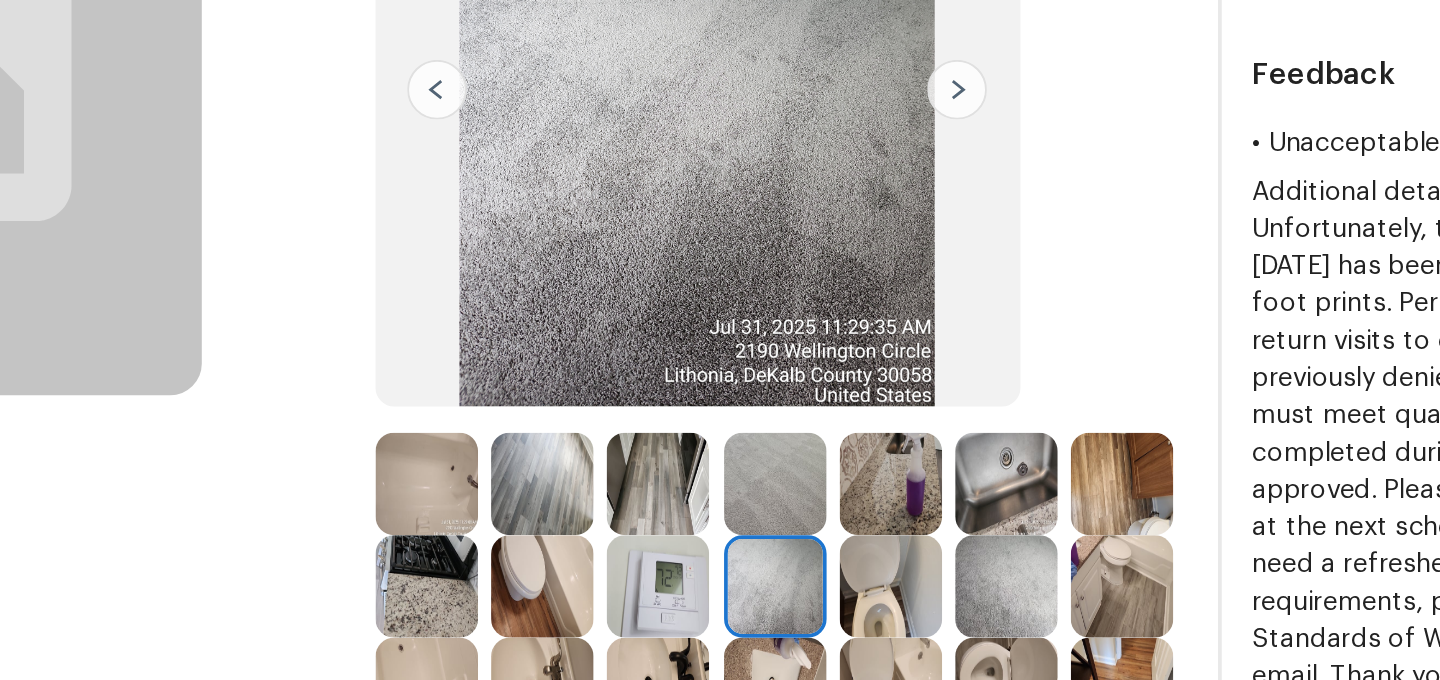 scroll, scrollTop: 220, scrollLeft: 0, axis: vertical 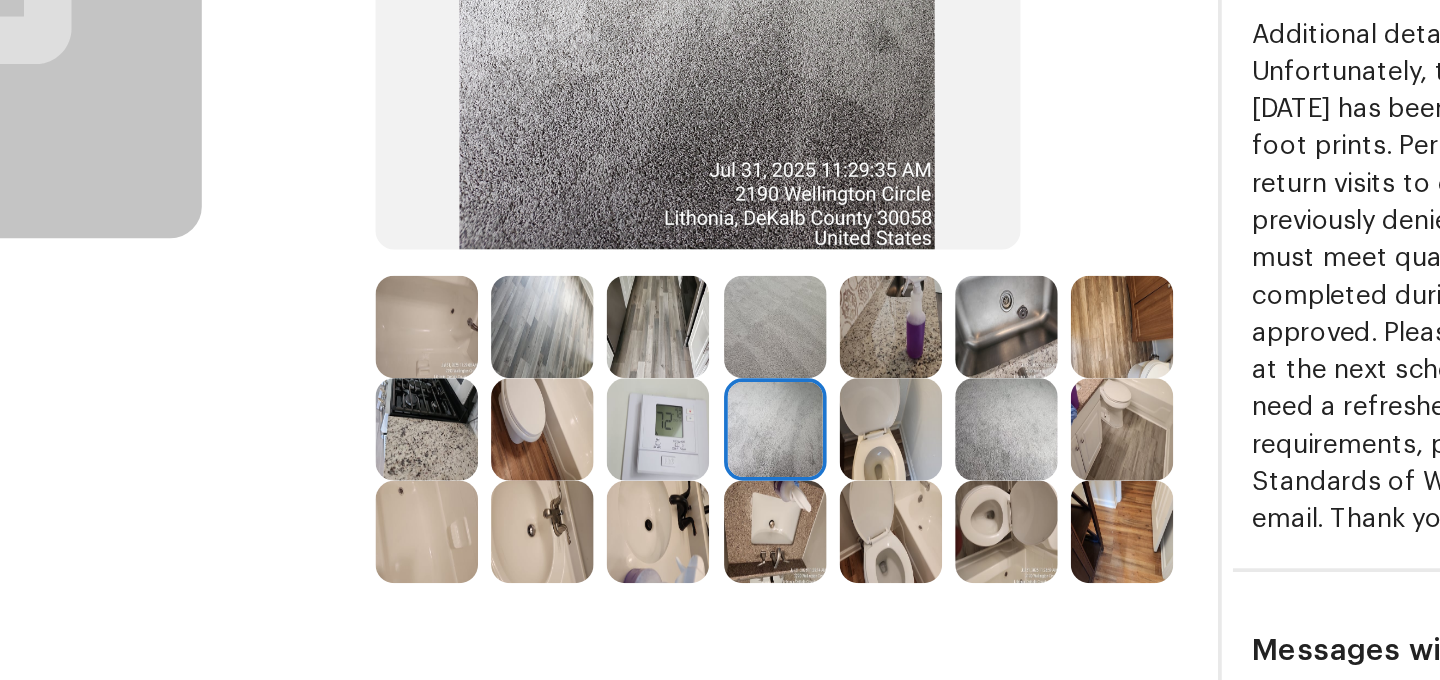 click at bounding box center [870, 367] 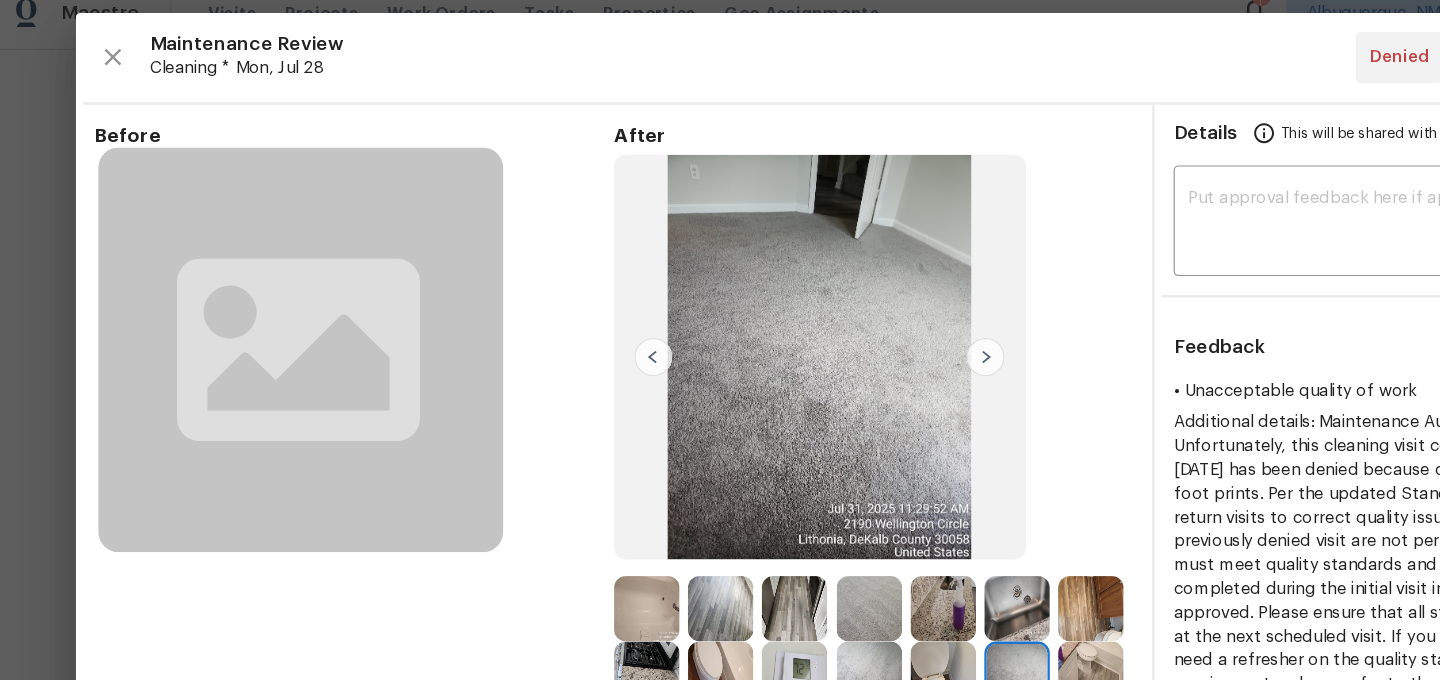 scroll, scrollTop: 87, scrollLeft: 0, axis: vertical 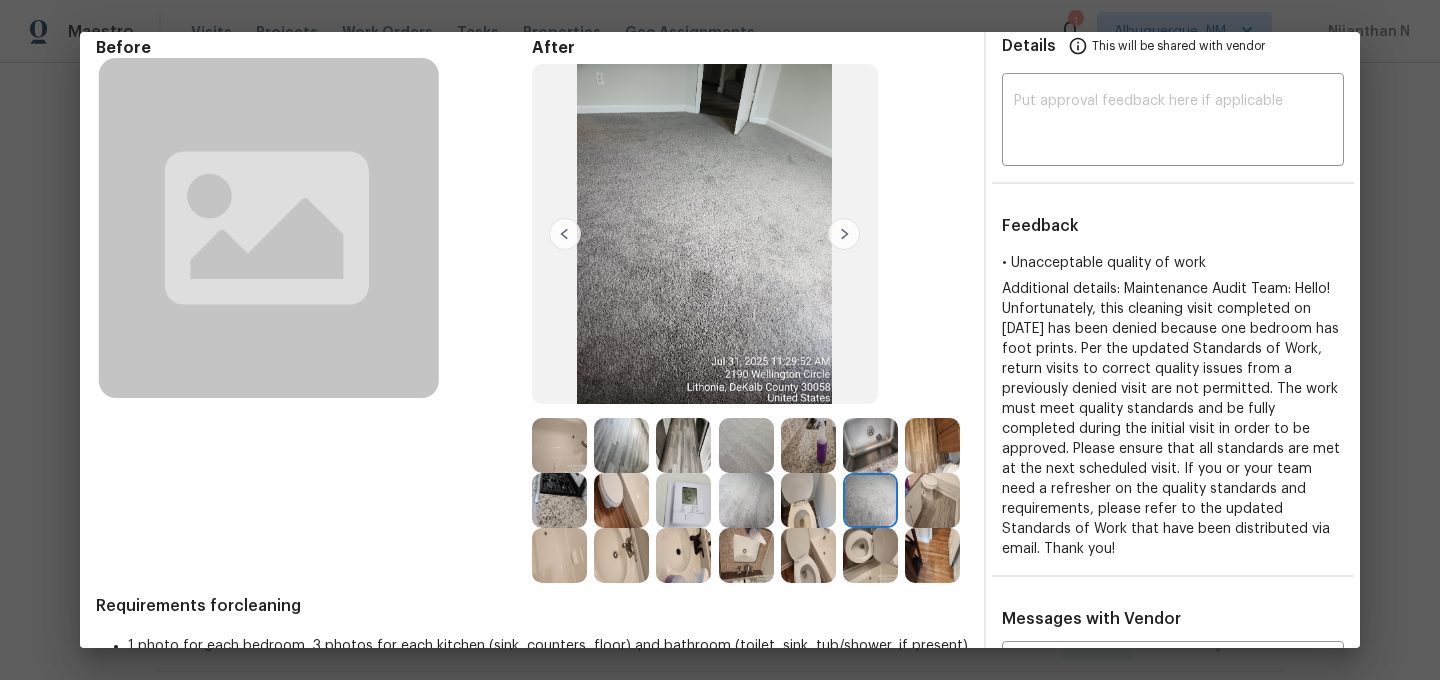 click at bounding box center [746, 445] 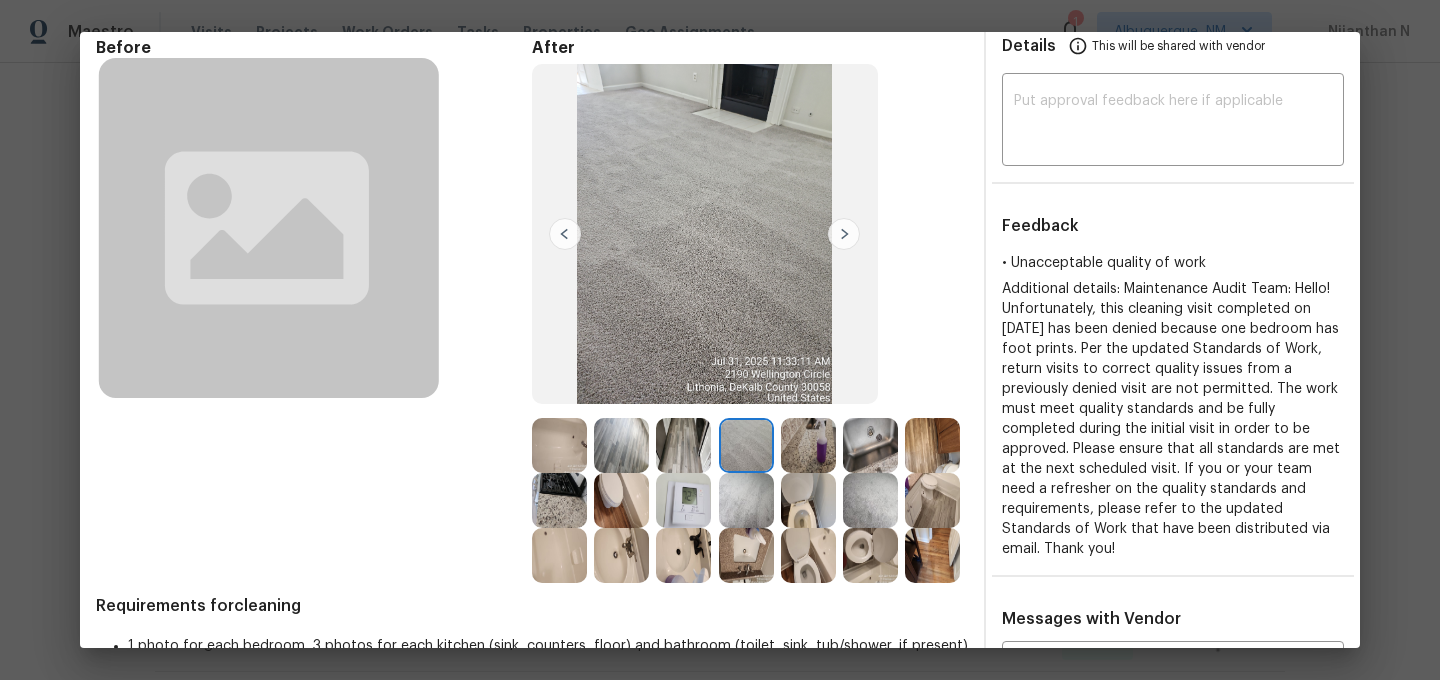 click at bounding box center (746, 500) 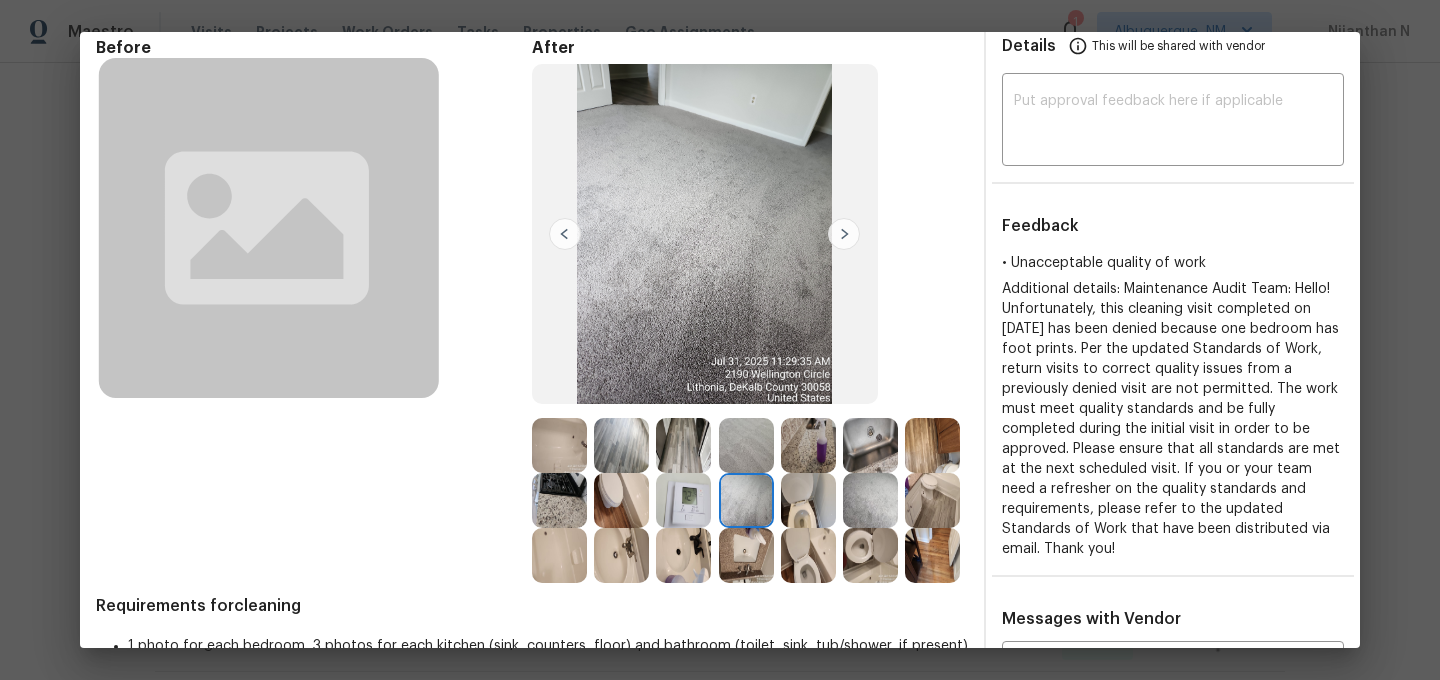 click at bounding box center (746, 445) 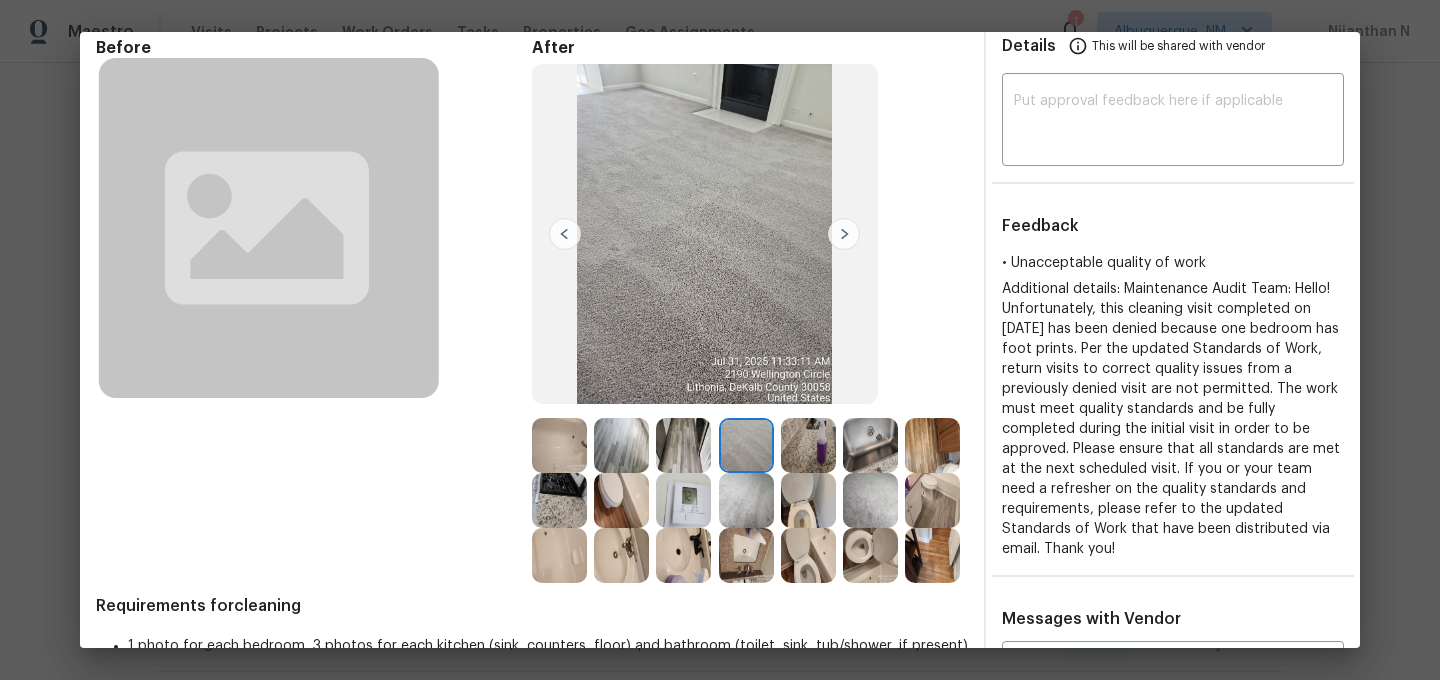 click at bounding box center [870, 500] 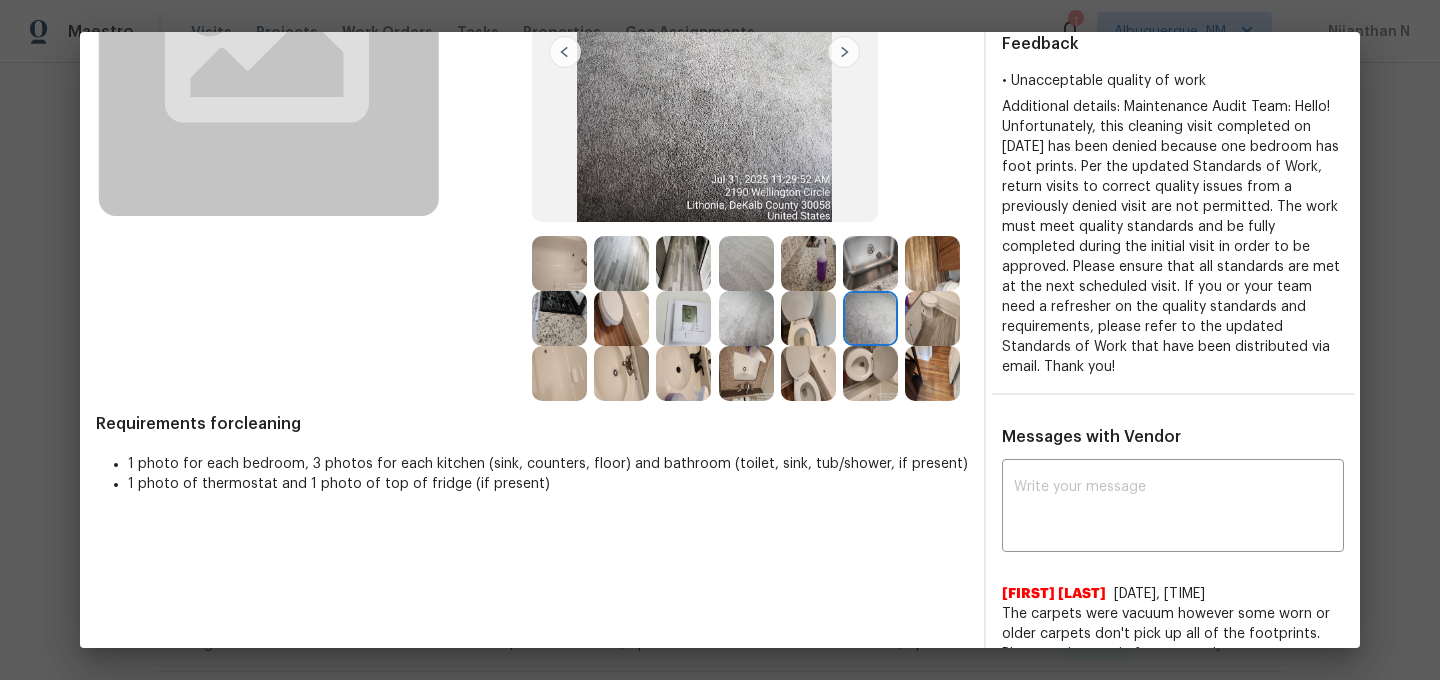 scroll, scrollTop: 276, scrollLeft: 0, axis: vertical 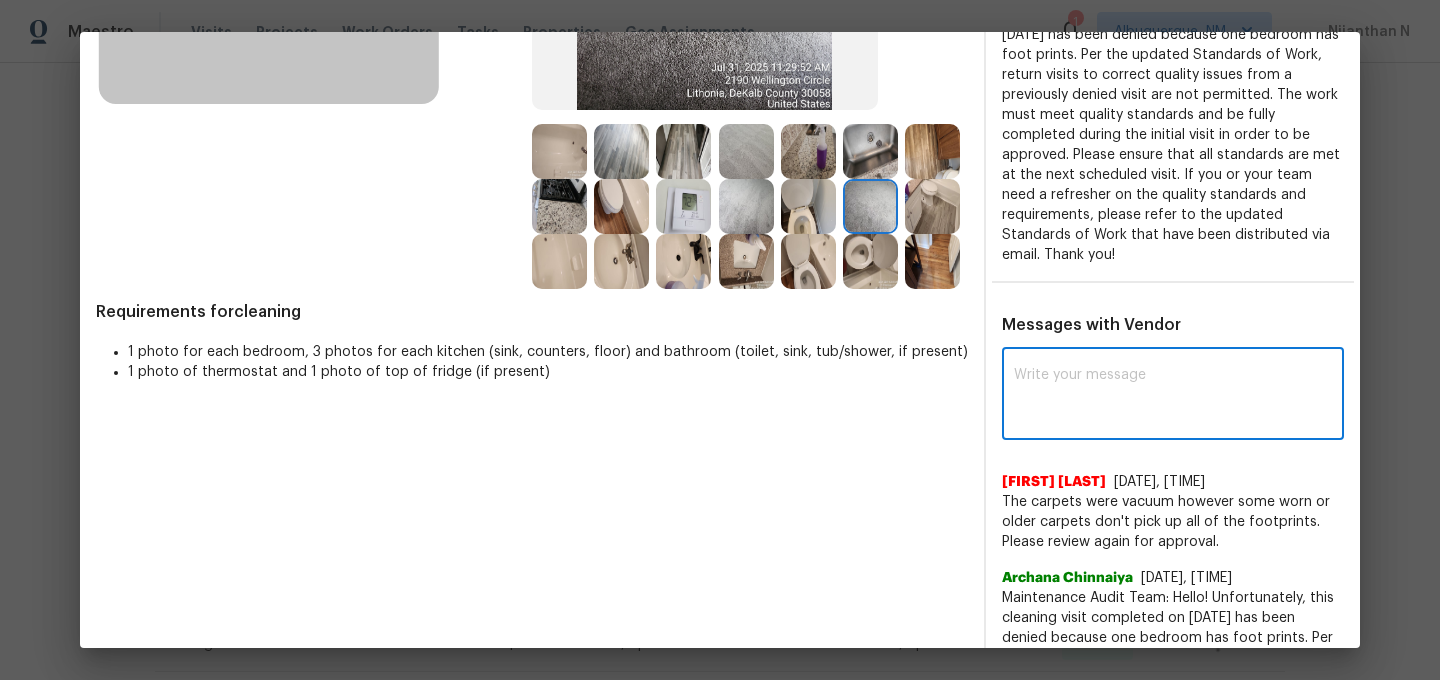 click at bounding box center (1173, 396) 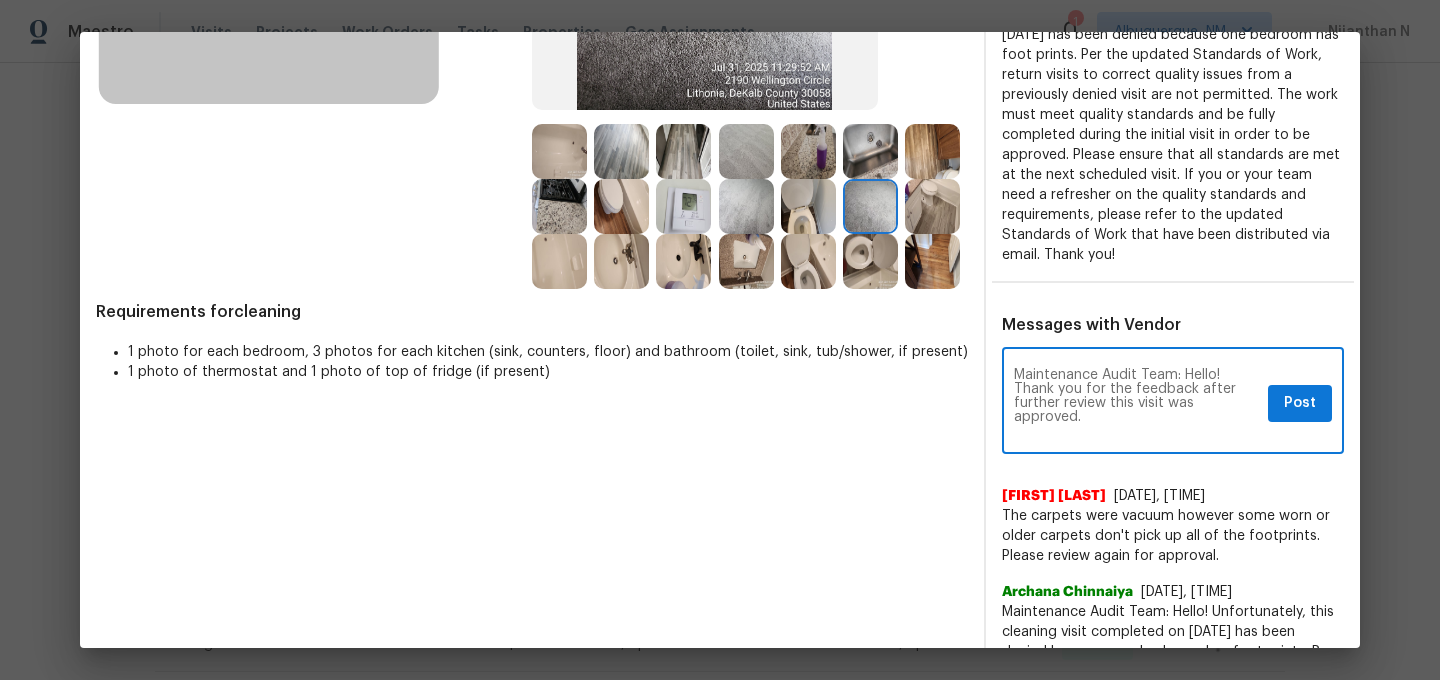 scroll, scrollTop: 0, scrollLeft: 0, axis: both 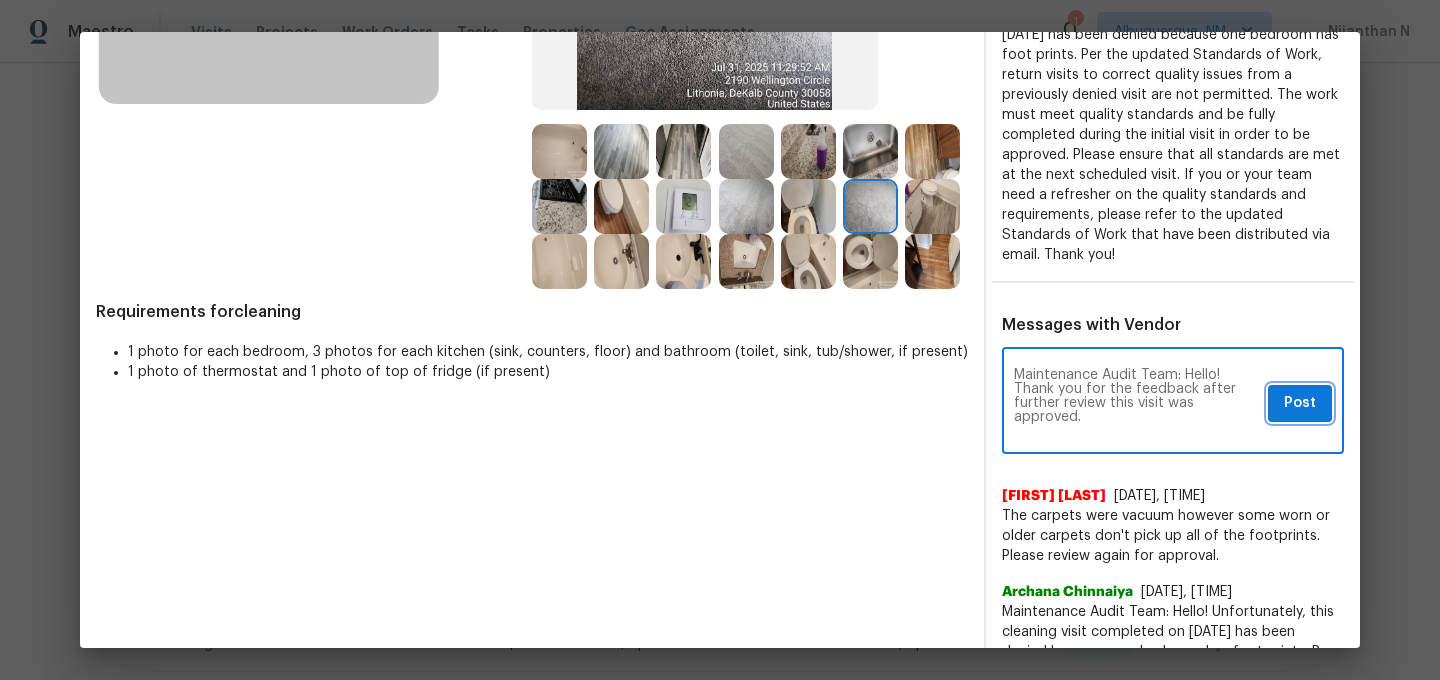 click on "Post" at bounding box center (1300, 403) 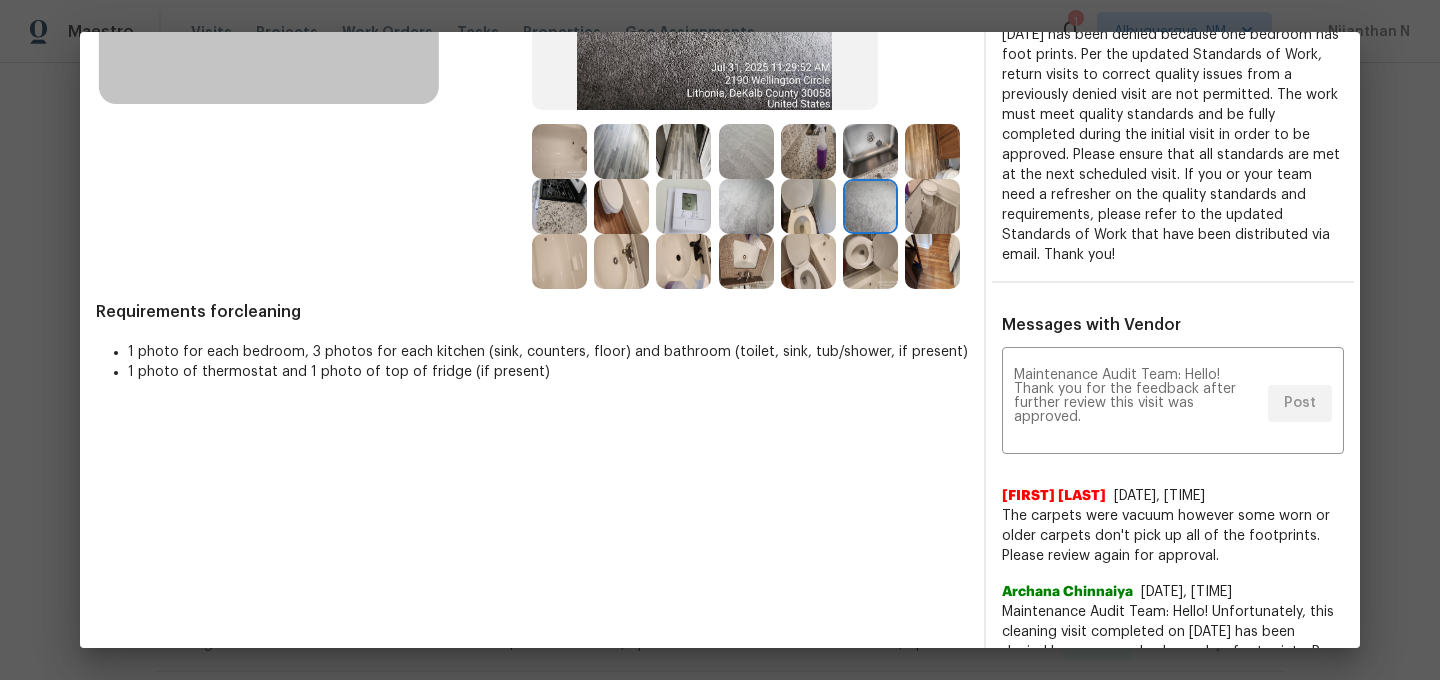 scroll, scrollTop: 0, scrollLeft: 0, axis: both 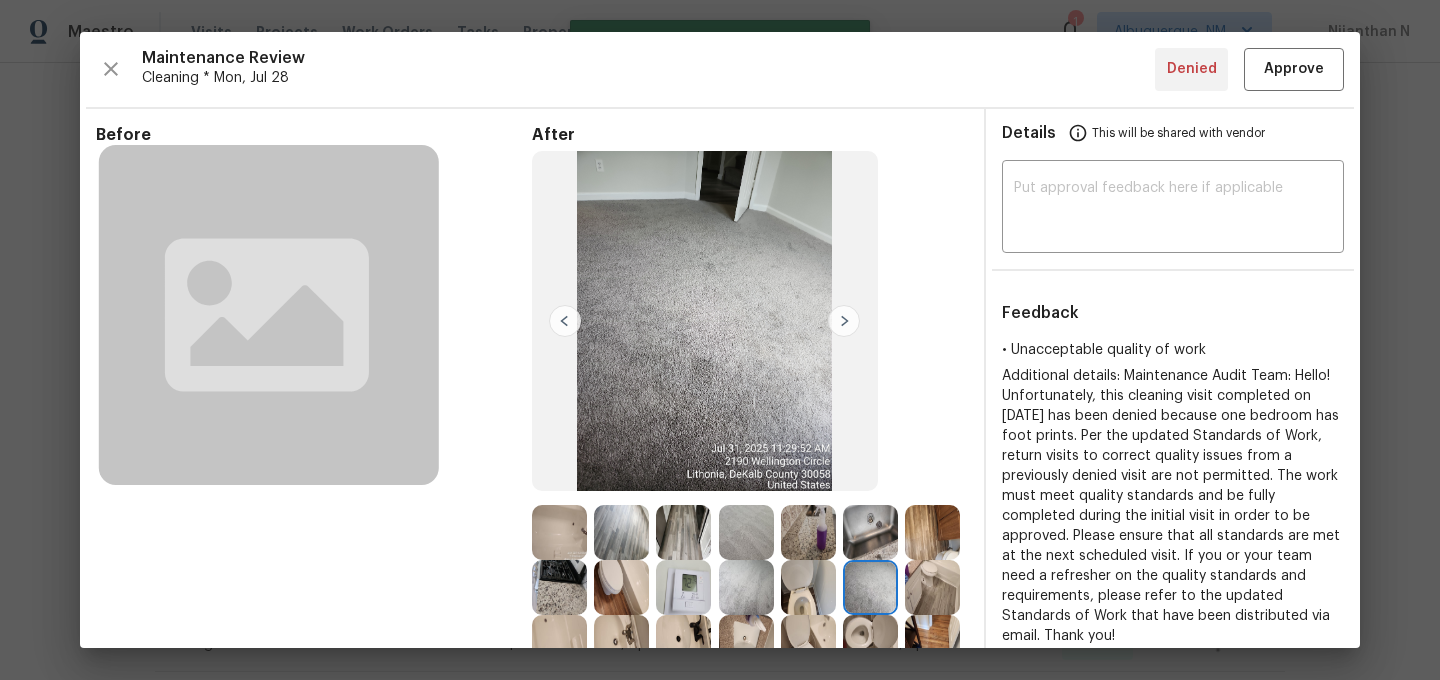 type 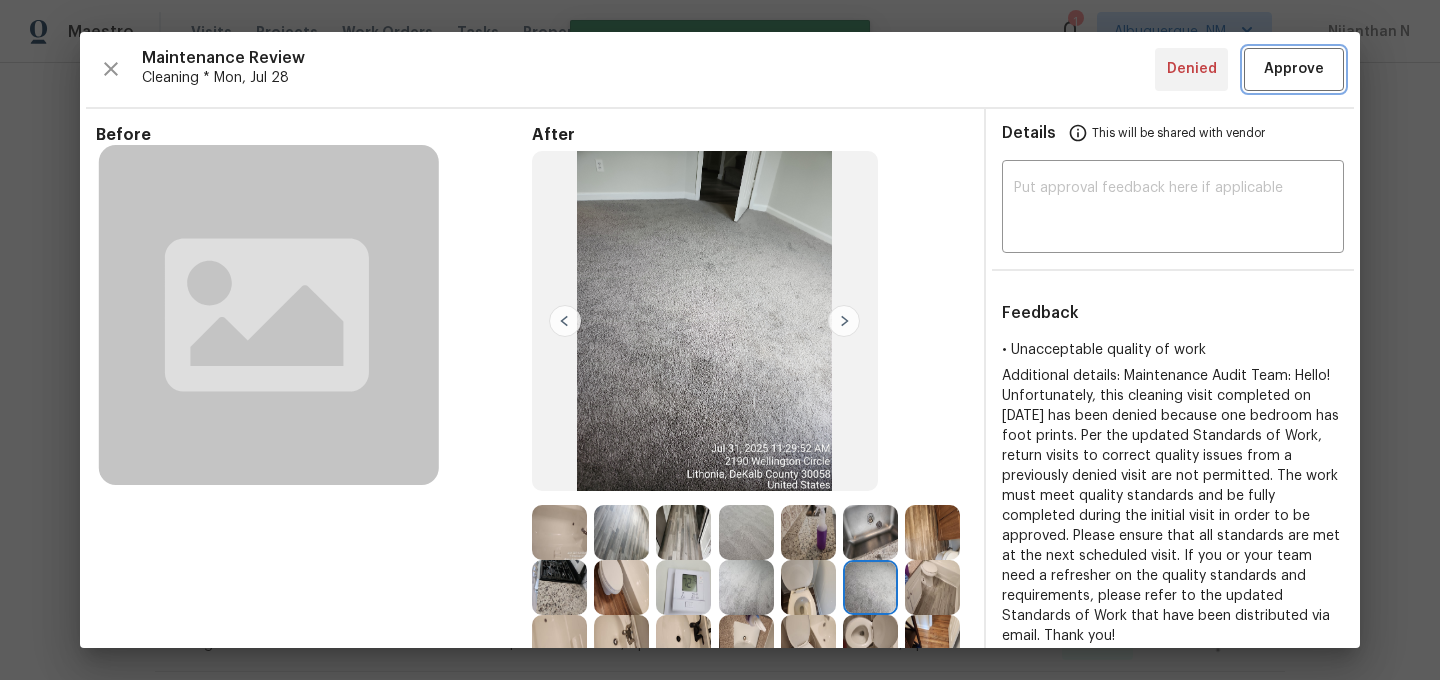 click on "Approve" at bounding box center [1294, 69] 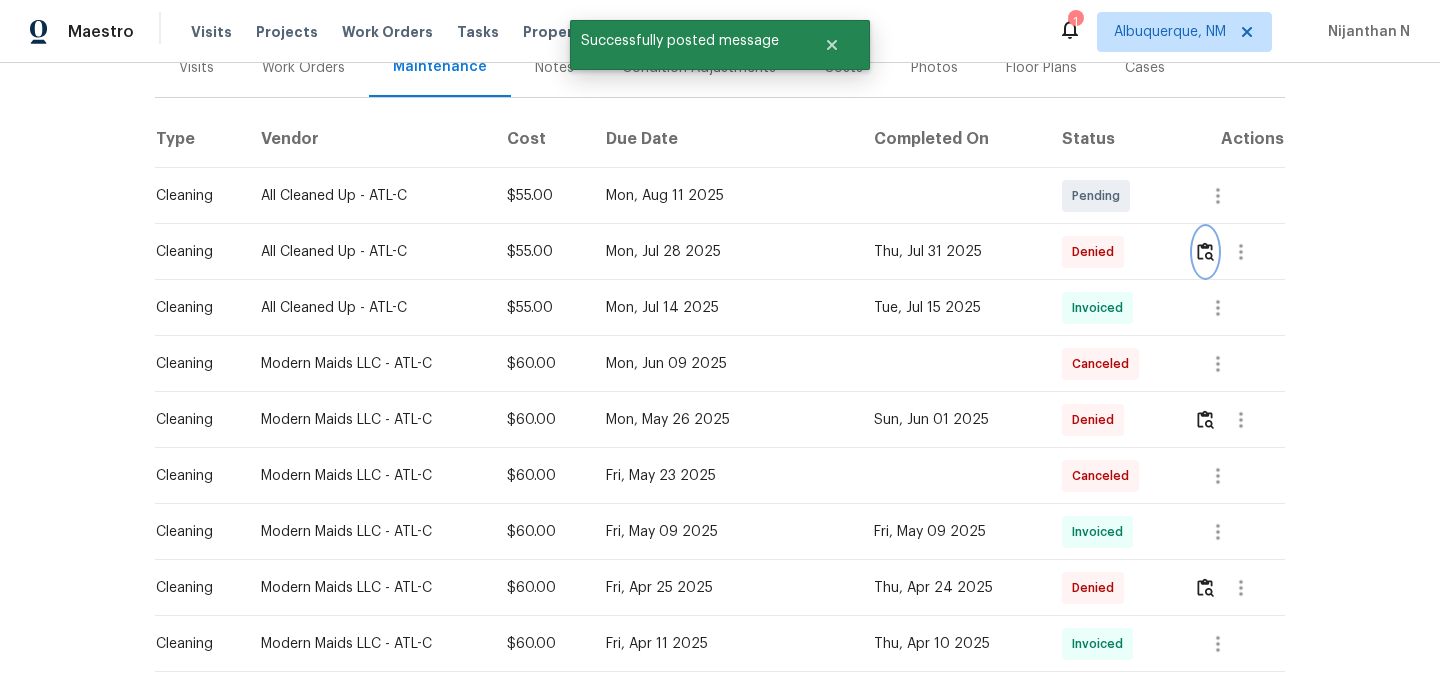 scroll, scrollTop: 0, scrollLeft: 0, axis: both 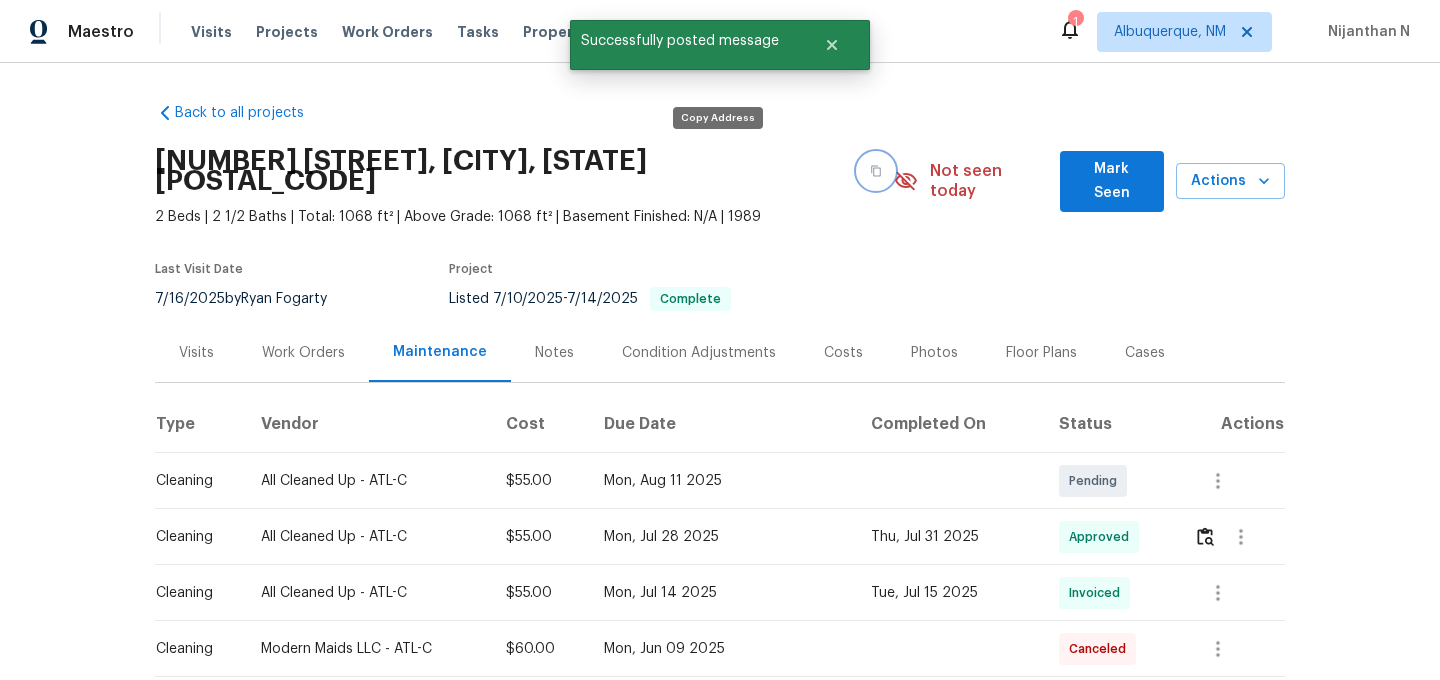 click at bounding box center [876, 171] 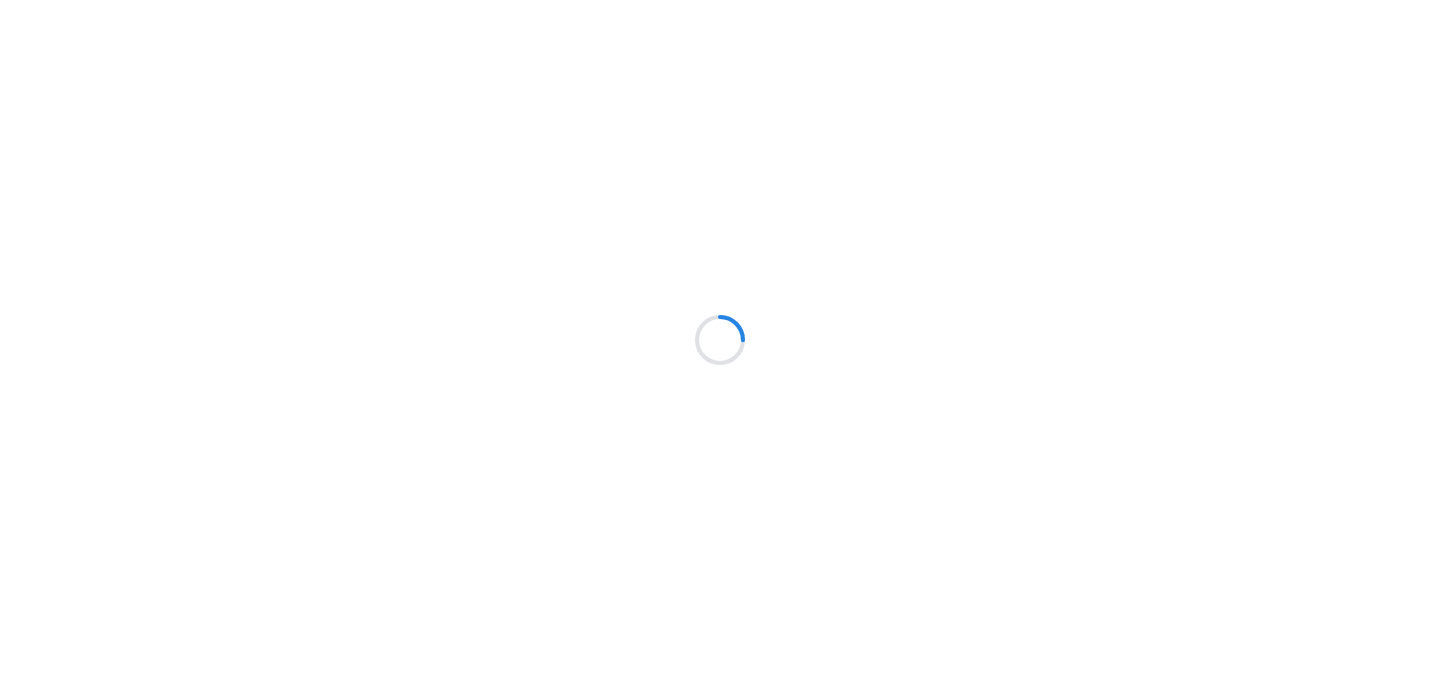scroll, scrollTop: 0, scrollLeft: 0, axis: both 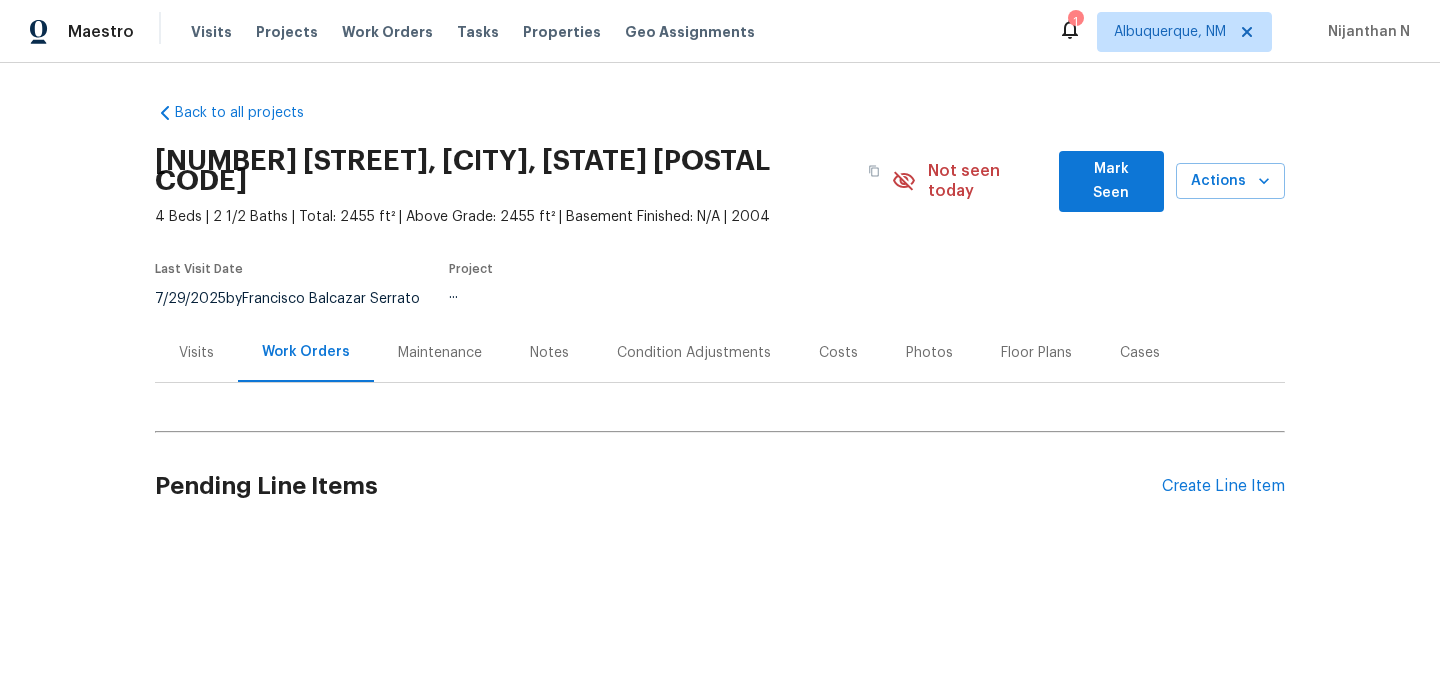 click on "Maintenance" at bounding box center (440, 353) 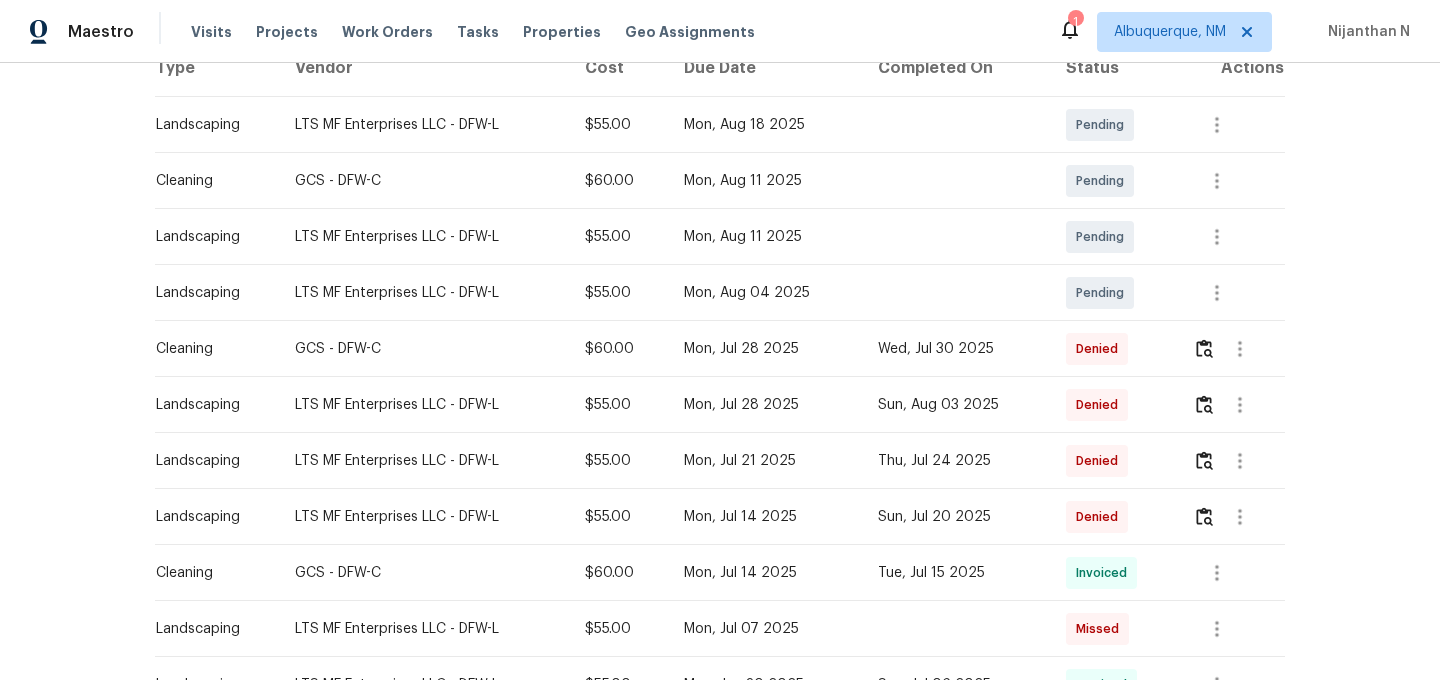 scroll, scrollTop: 362, scrollLeft: 0, axis: vertical 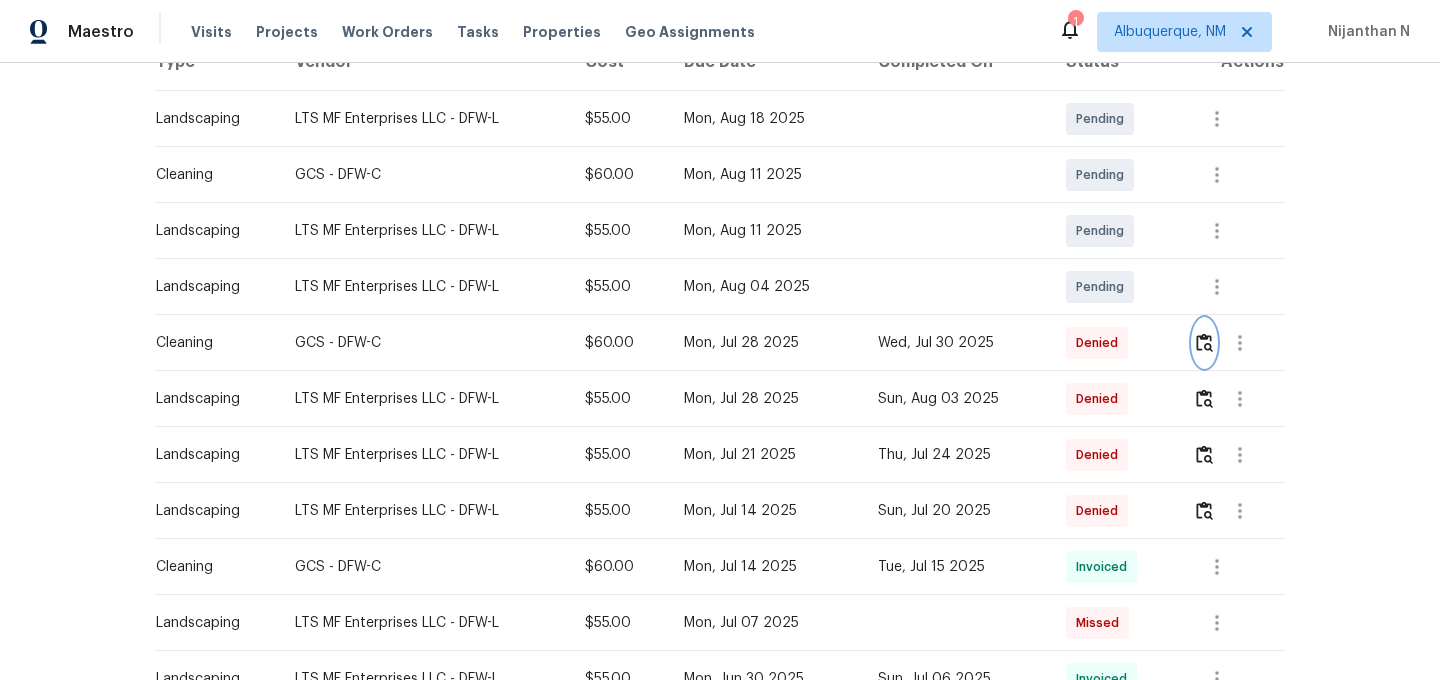 click at bounding box center [1204, 342] 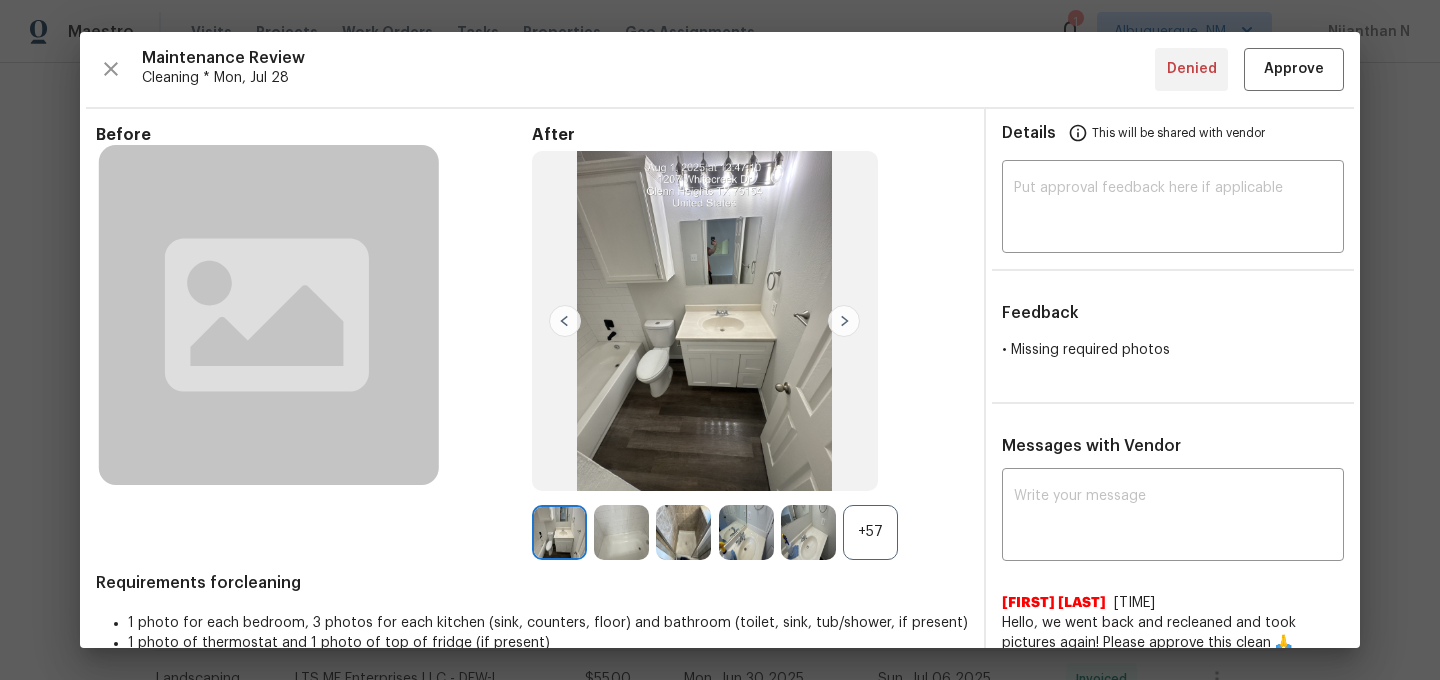 click on "+57" at bounding box center (870, 532) 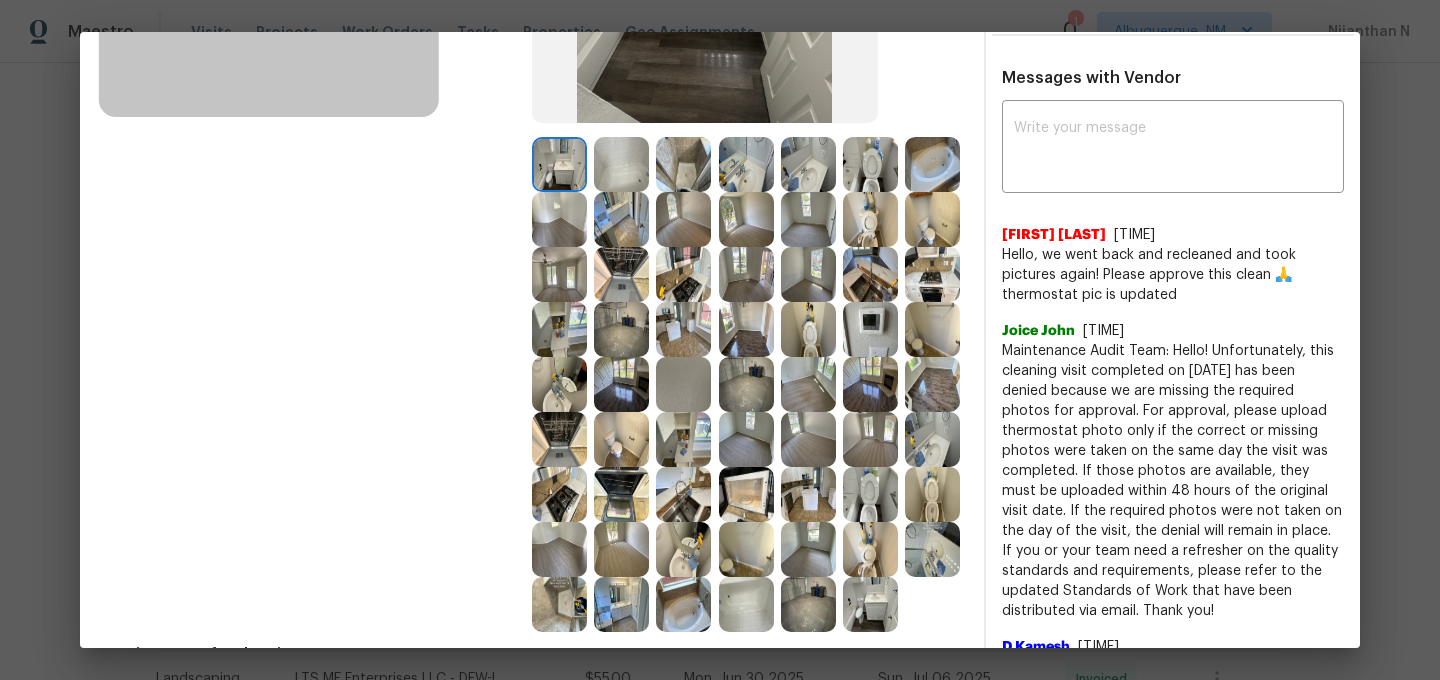 scroll, scrollTop: 369, scrollLeft: 0, axis: vertical 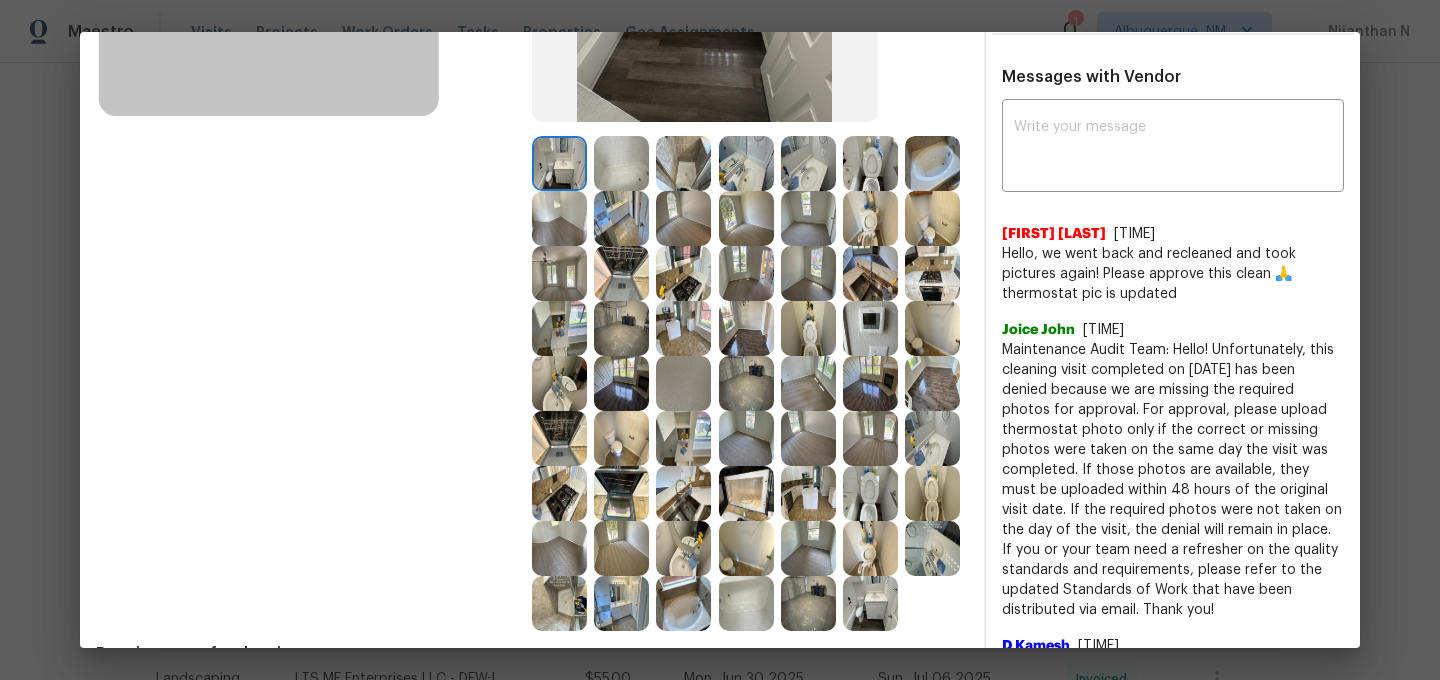 click at bounding box center (870, 328) 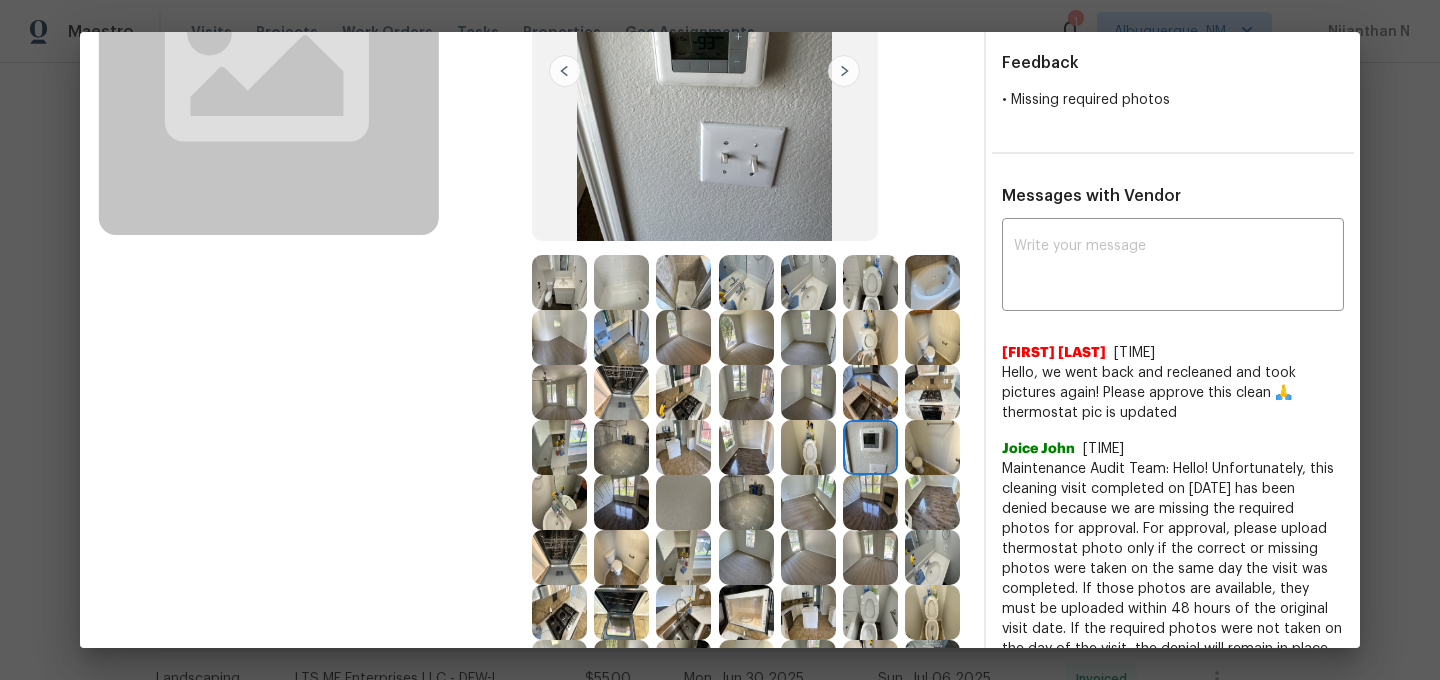 scroll, scrollTop: 235, scrollLeft: 0, axis: vertical 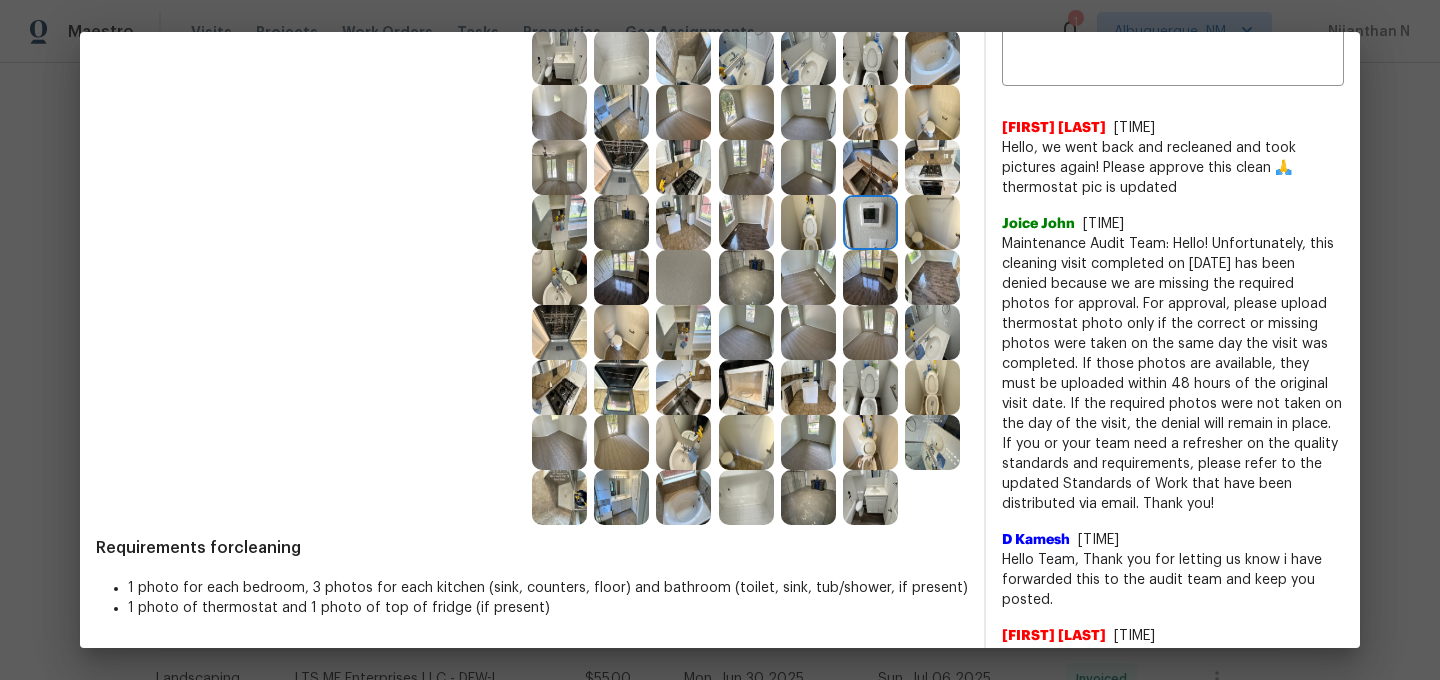 click at bounding box center (870, 497) 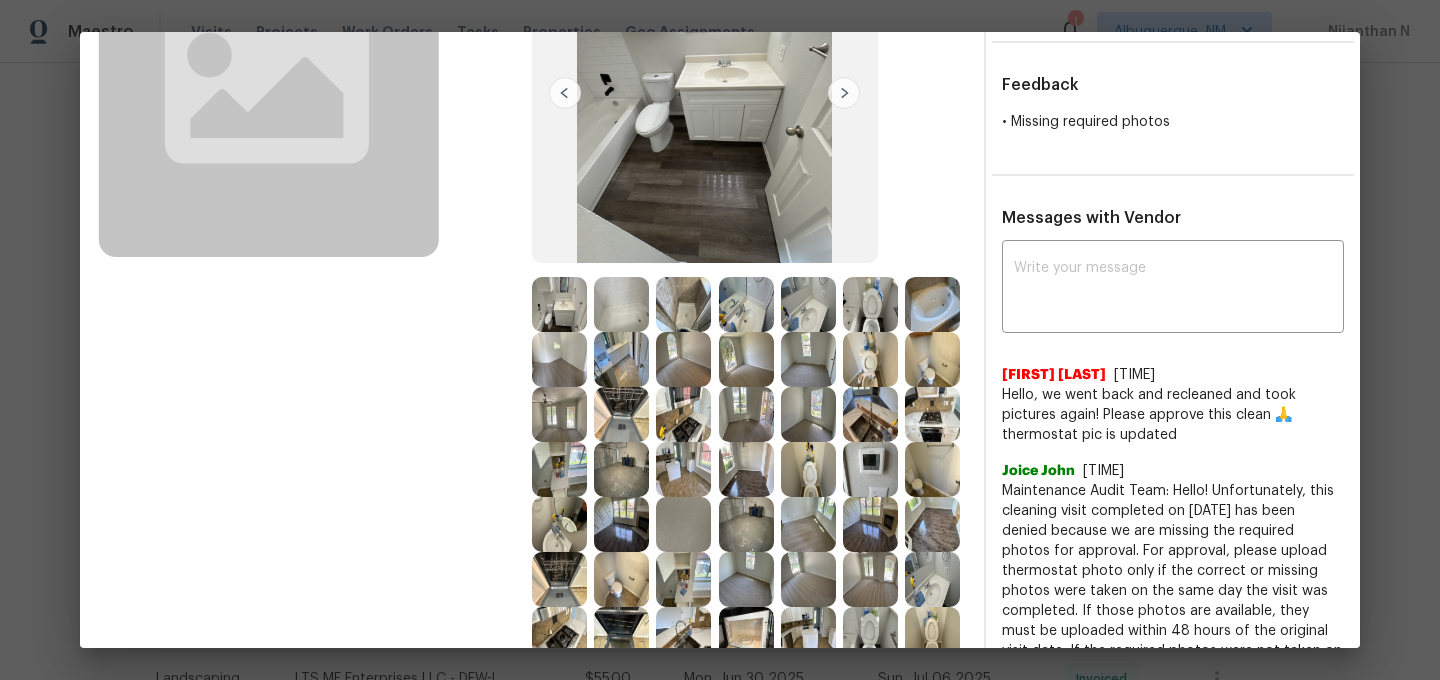 scroll, scrollTop: 247, scrollLeft: 0, axis: vertical 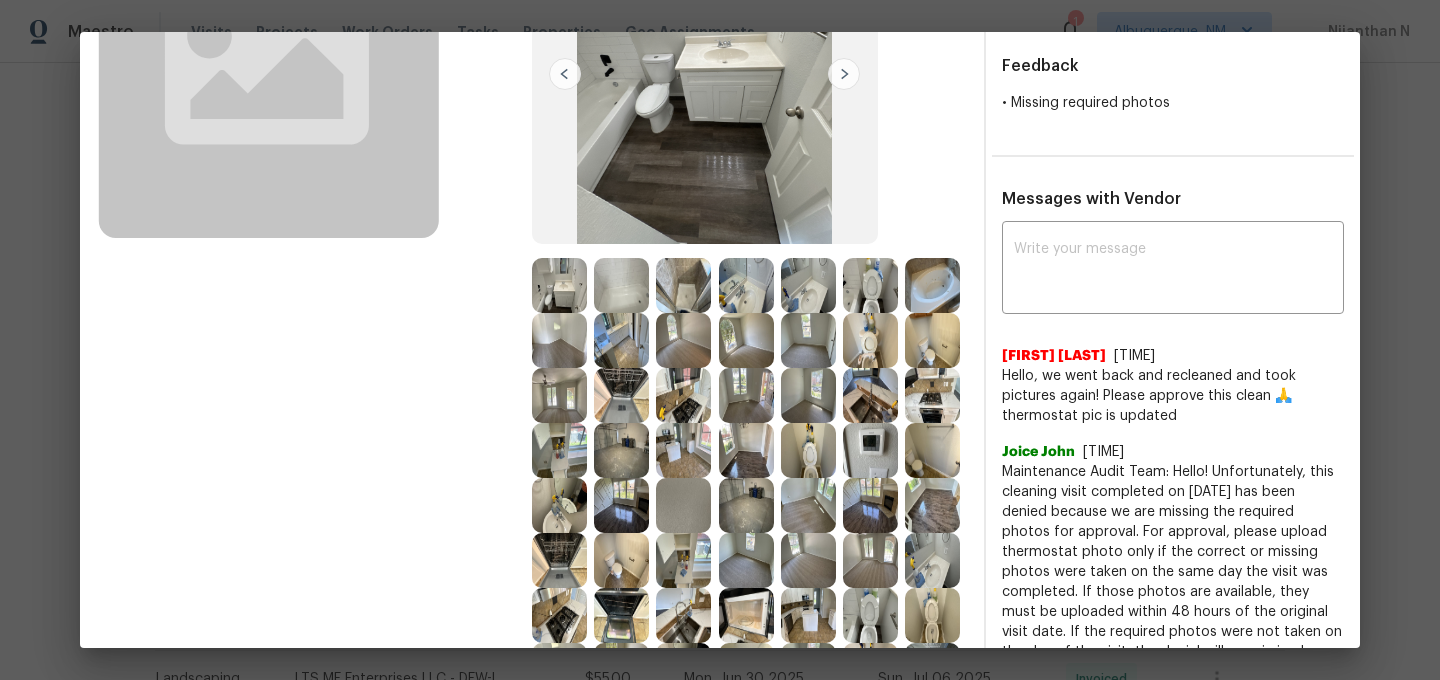 click at bounding box center [870, 450] 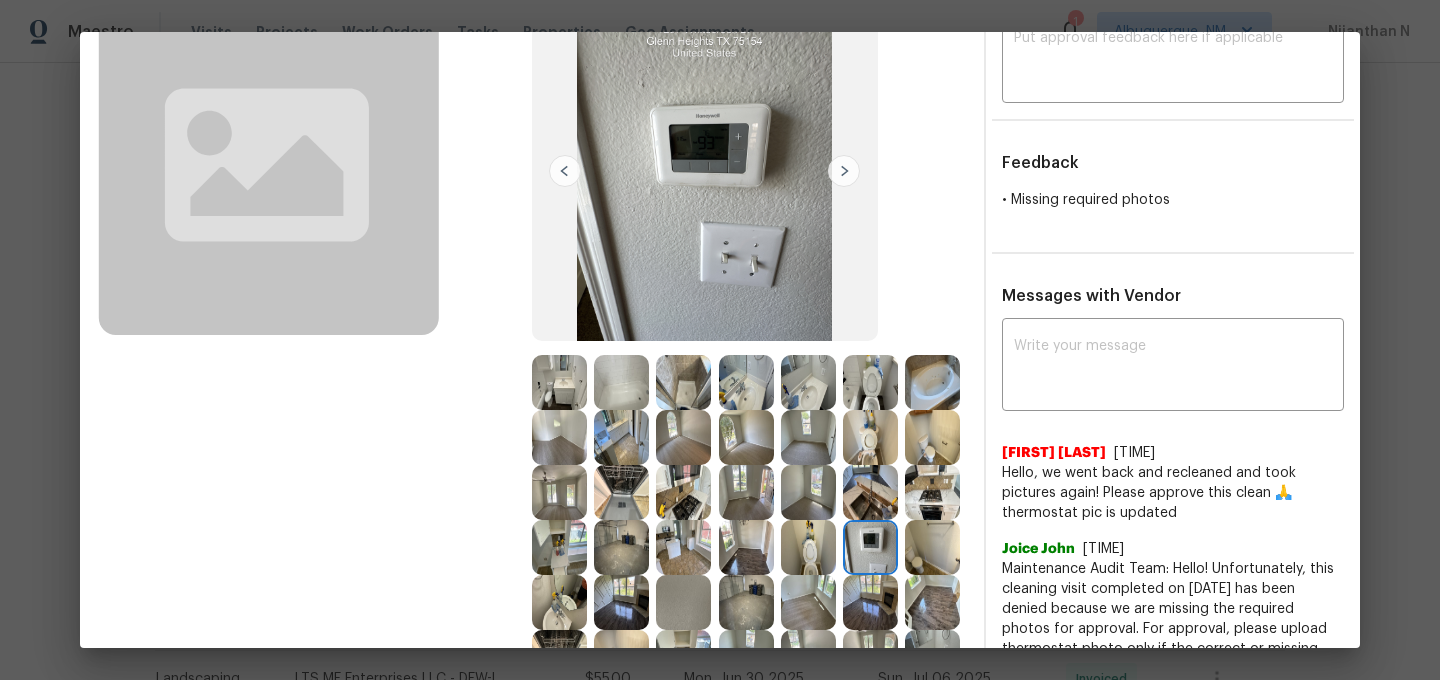 scroll, scrollTop: 143, scrollLeft: 0, axis: vertical 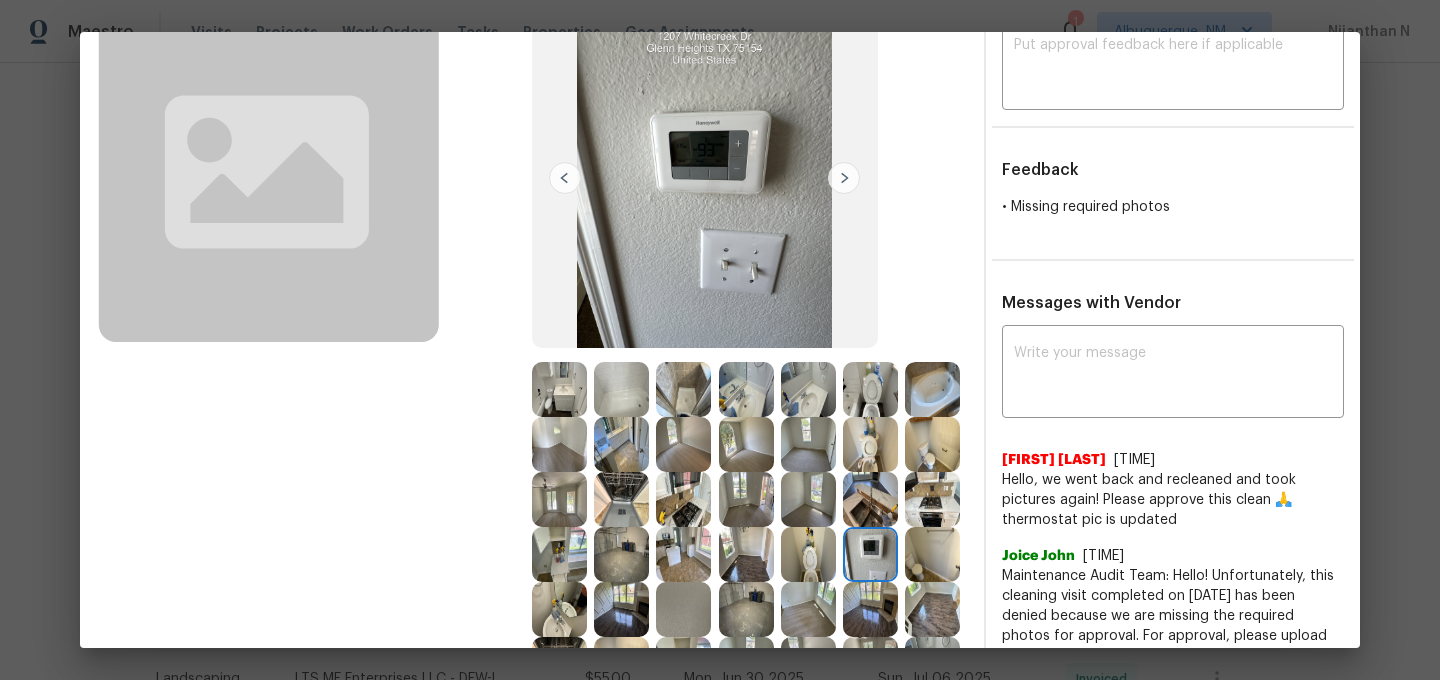 click at bounding box center (559, 389) 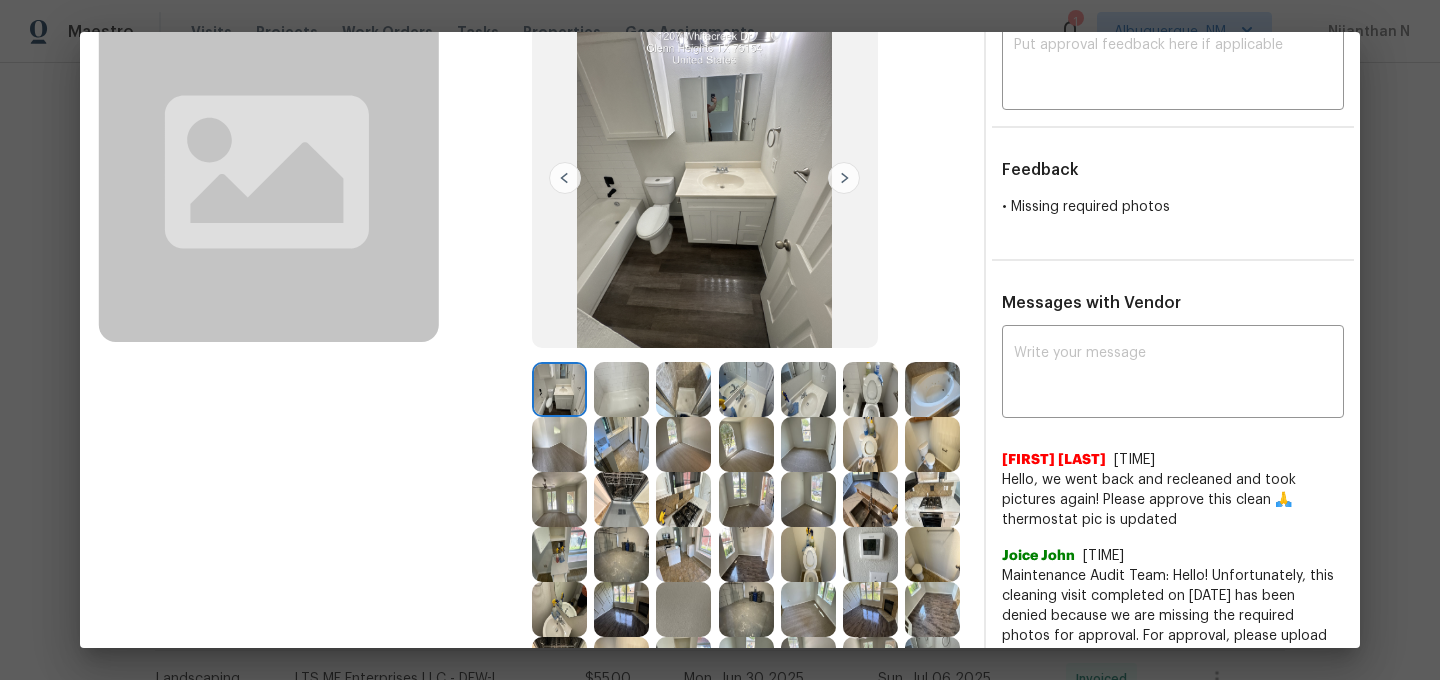 scroll, scrollTop: 43, scrollLeft: 0, axis: vertical 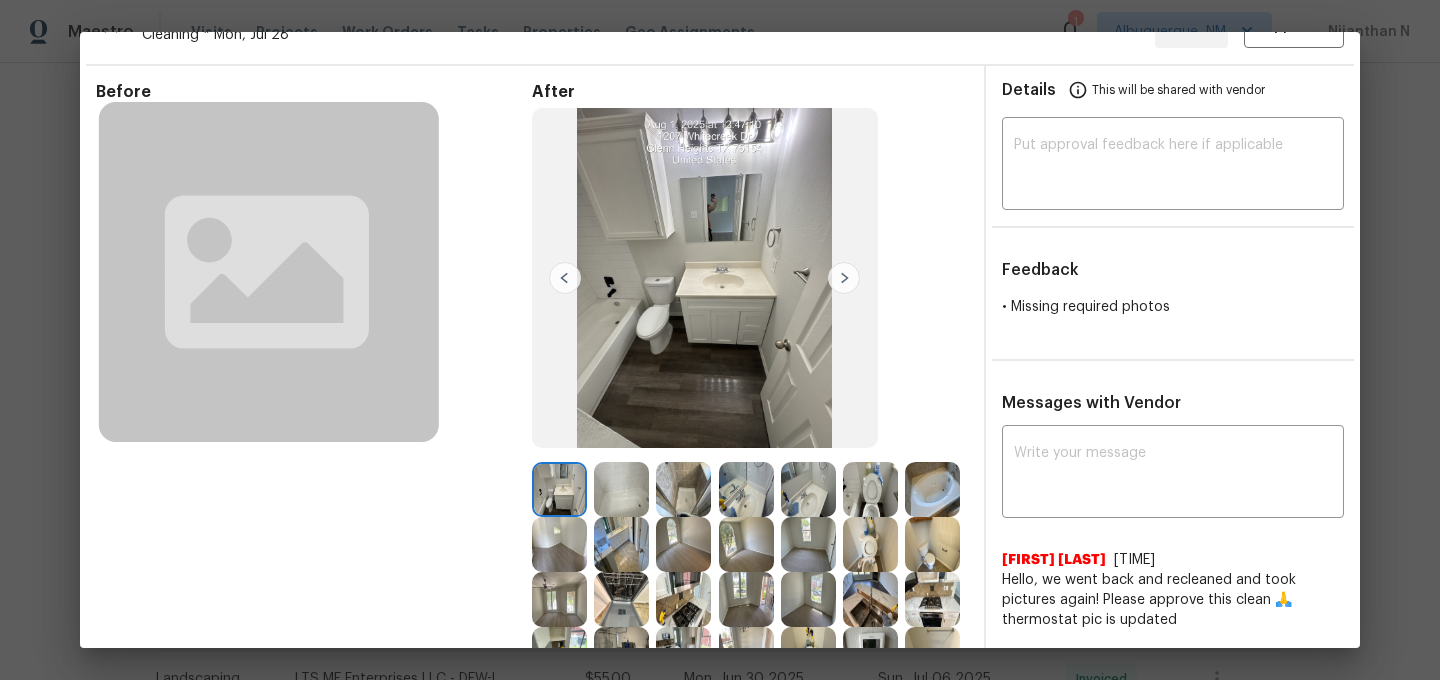click at bounding box center (621, 489) 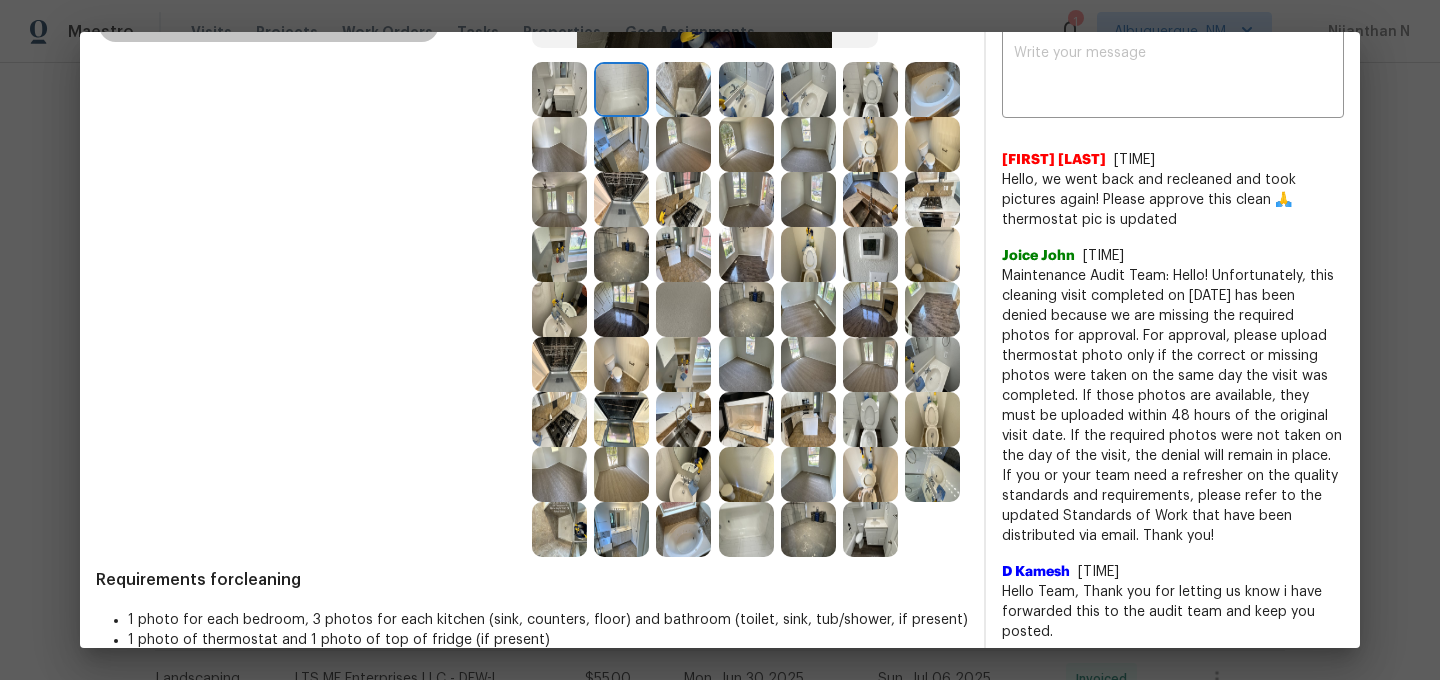 scroll, scrollTop: 404, scrollLeft: 0, axis: vertical 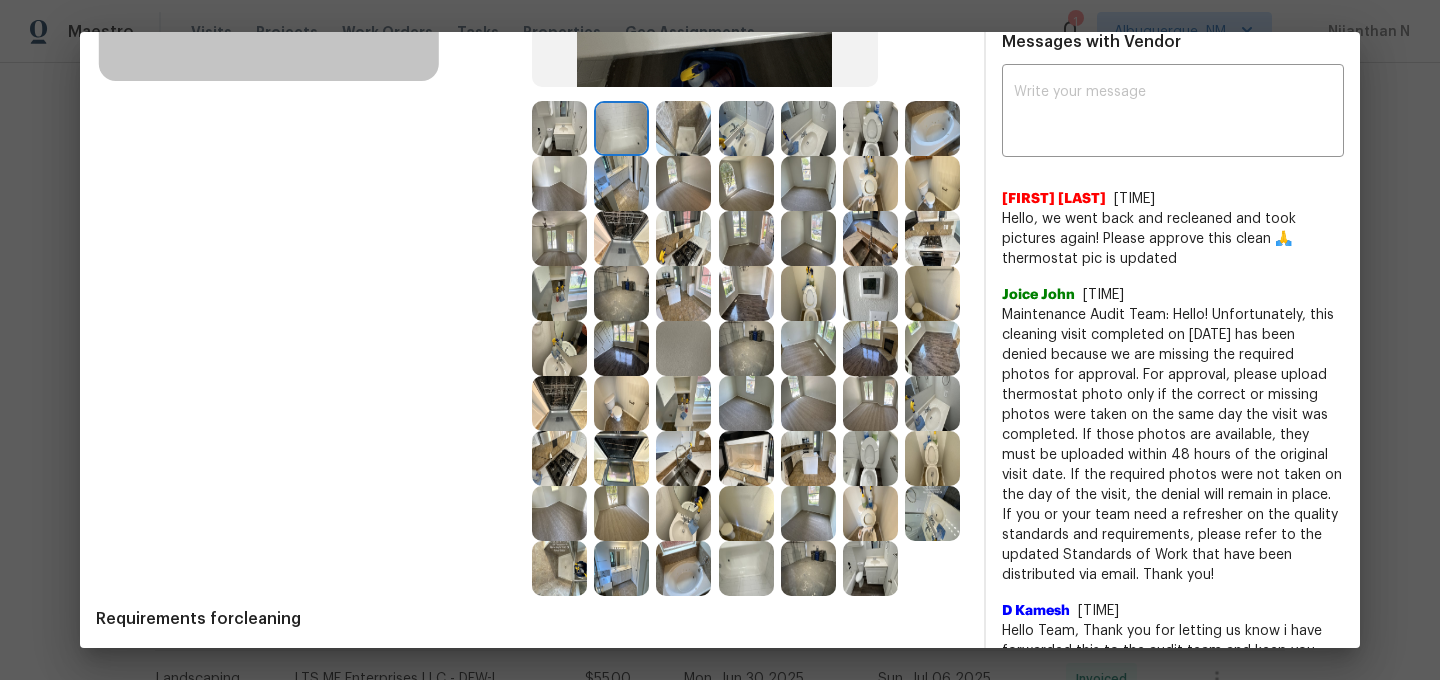 click at bounding box center [870, 293] 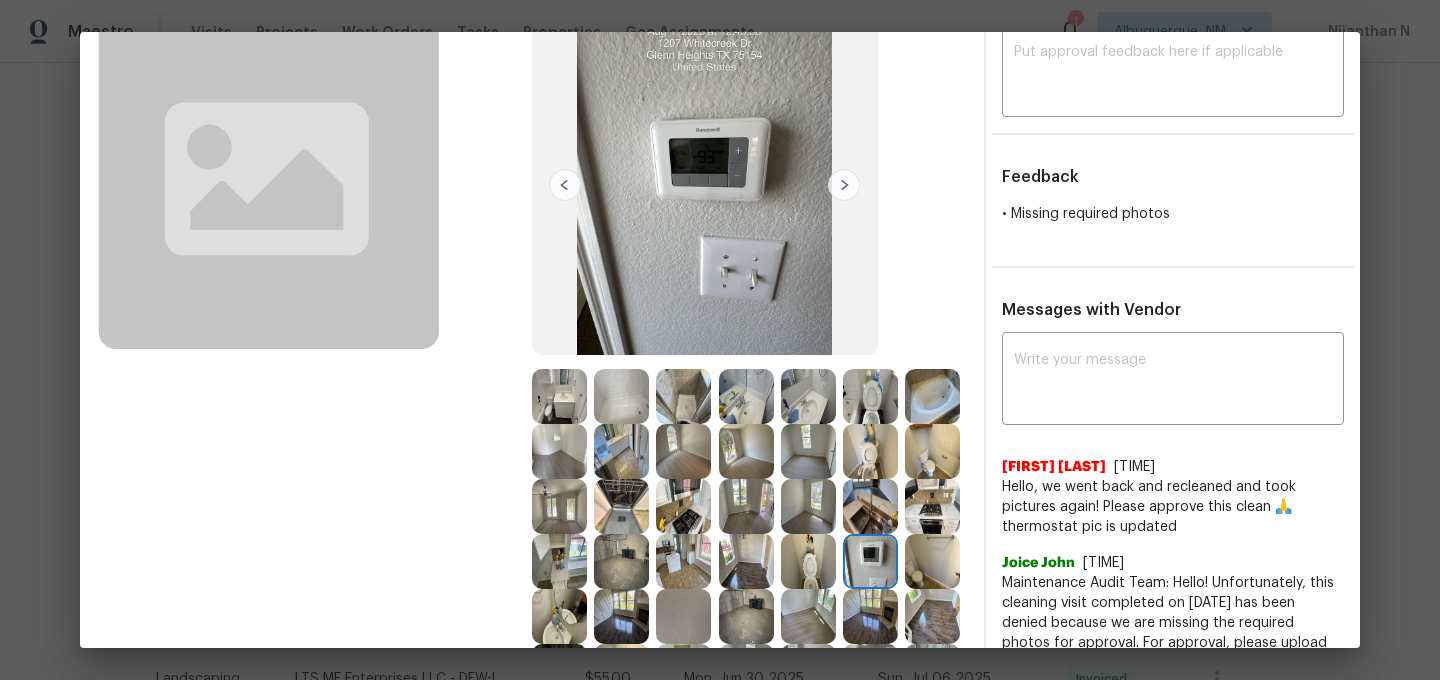 scroll, scrollTop: 139, scrollLeft: 0, axis: vertical 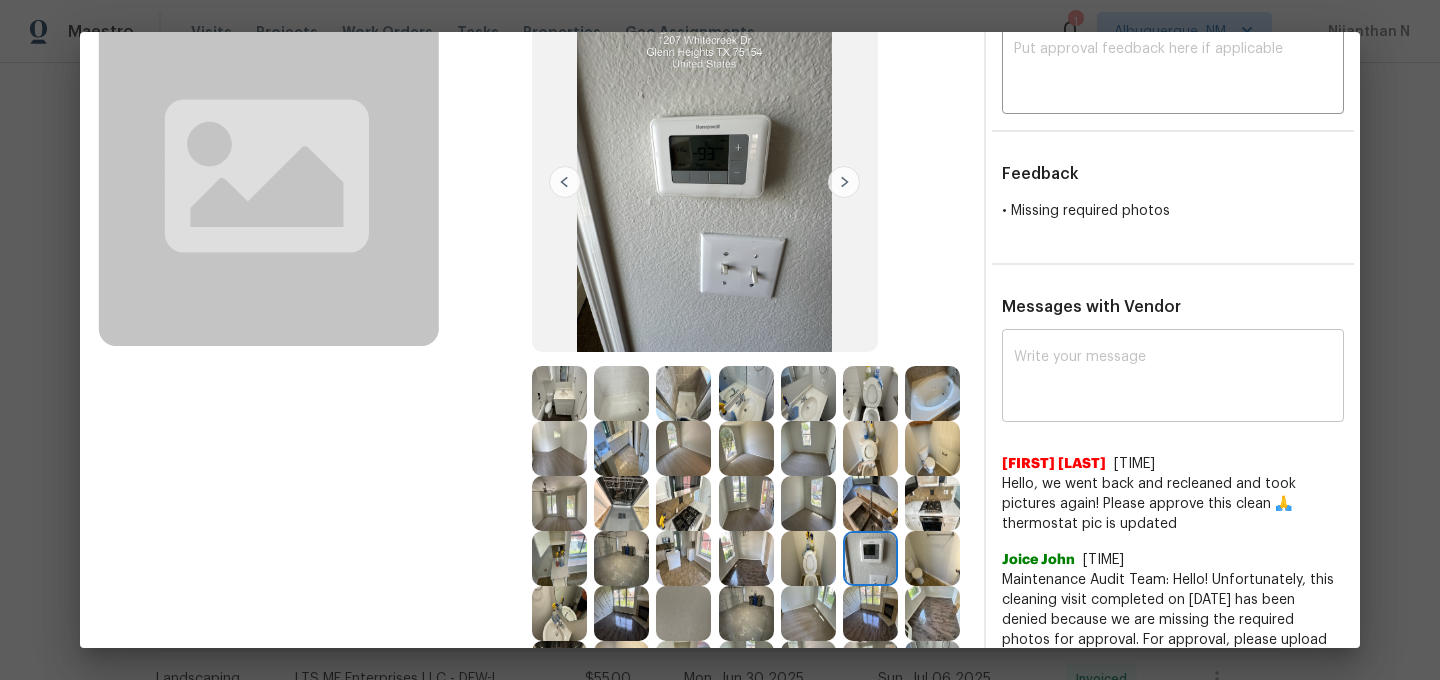 click on "x ​" at bounding box center [1173, 378] 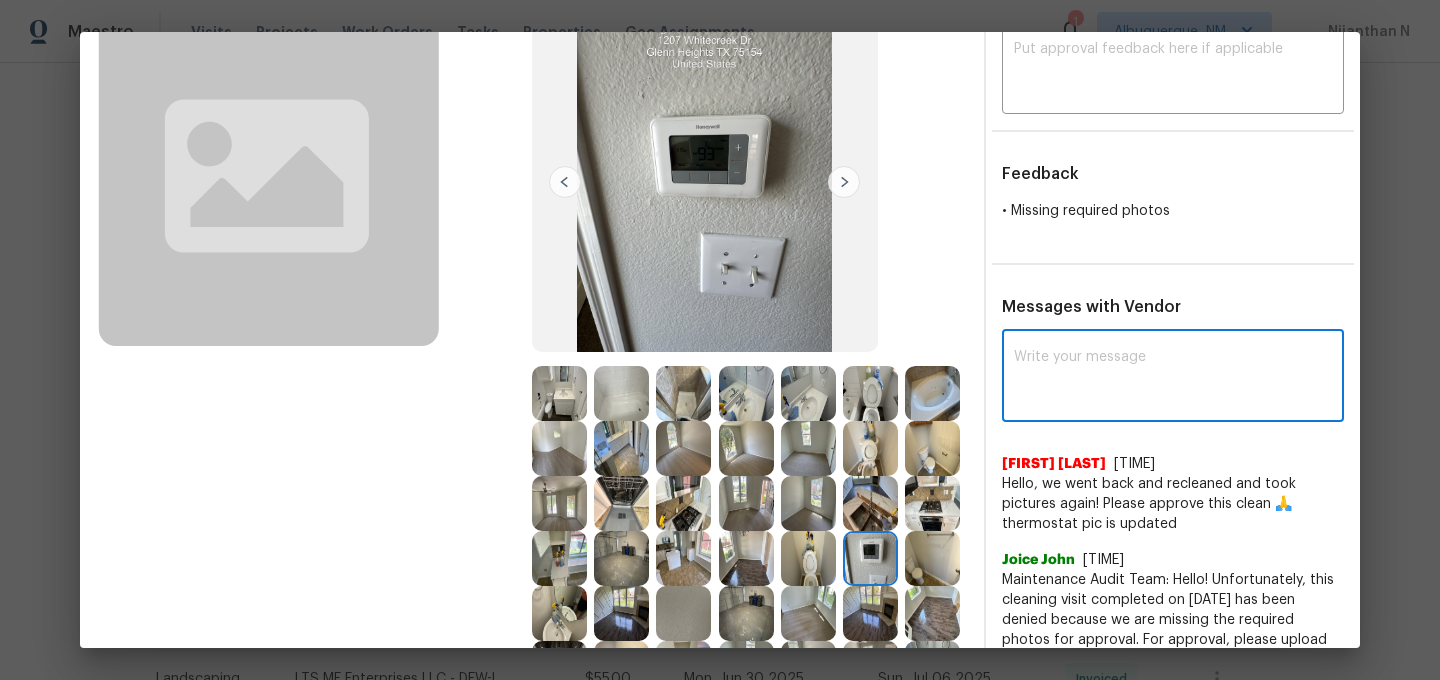 paste on "Maintenance Audit Team: Hello! As per our updated SWO the photos must be uploaded within 48 hours of the original visit date. If the required photos were not taken on the day of the visit, the denial will remain in place. If you or your team need a refresher on the quality standards and requirements, please refer to the updated Standards of Work that have been distributed via email." 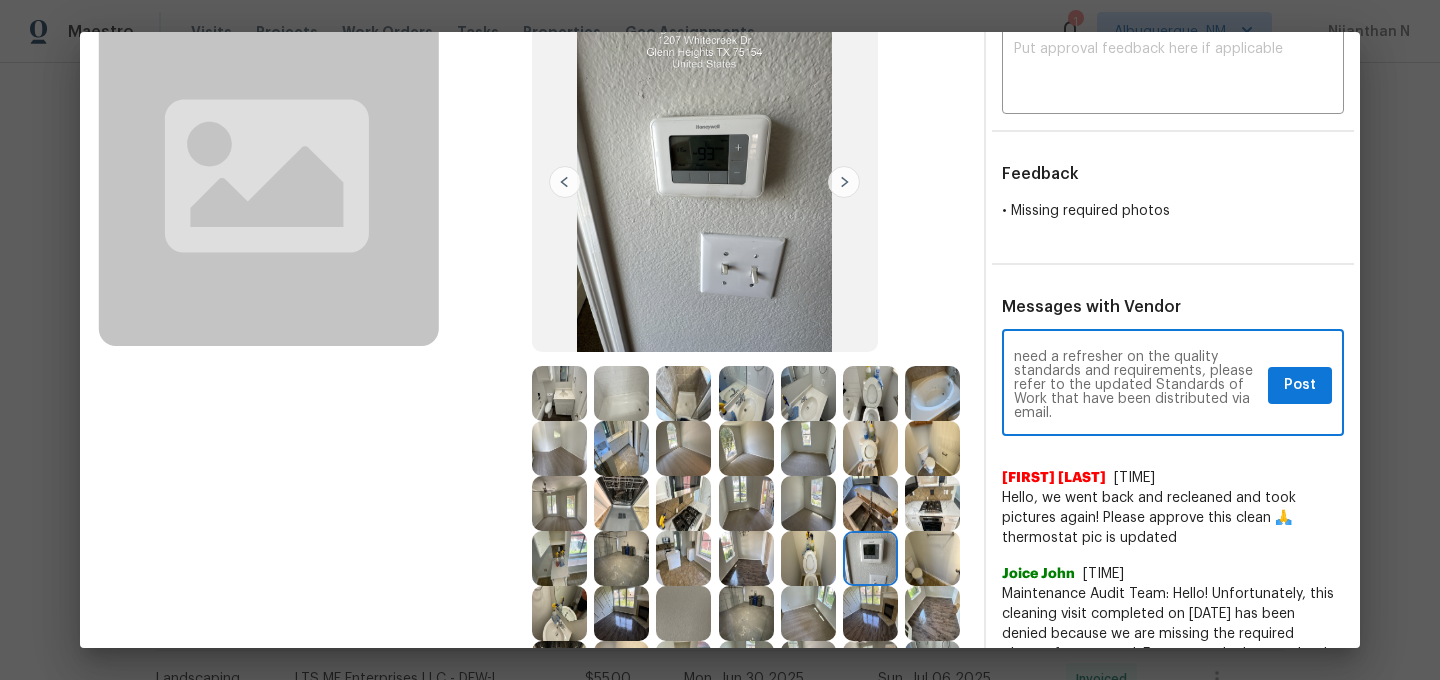 scroll, scrollTop: 0, scrollLeft: 0, axis: both 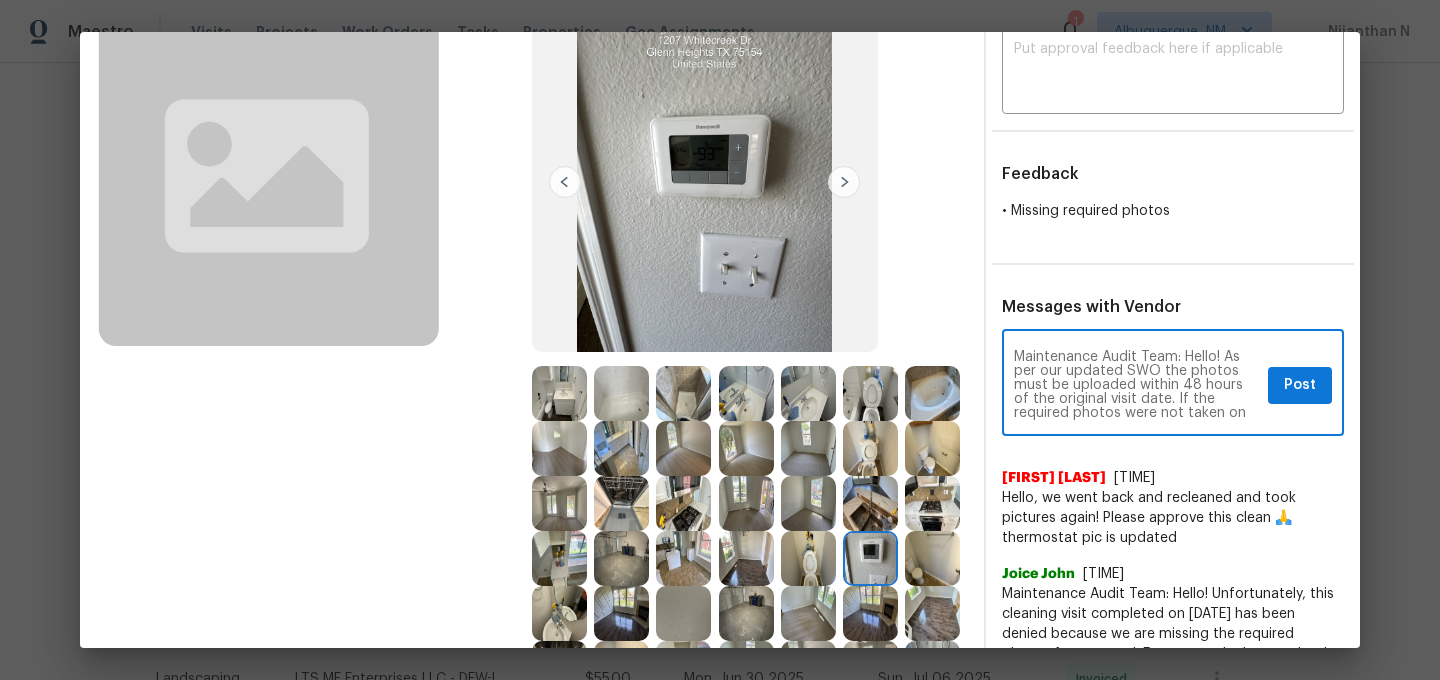 type on "Maintenance Audit Team: Hello! As per our updated SWO the photos must be uploaded within 48 hours of the original visit date. If the required photos were not taken on the day of the visit, the denial will remain in place. If you or your team need a refresher on the quality standards and requirements, please refer to the updated Standards of Work that have been distributed via email." 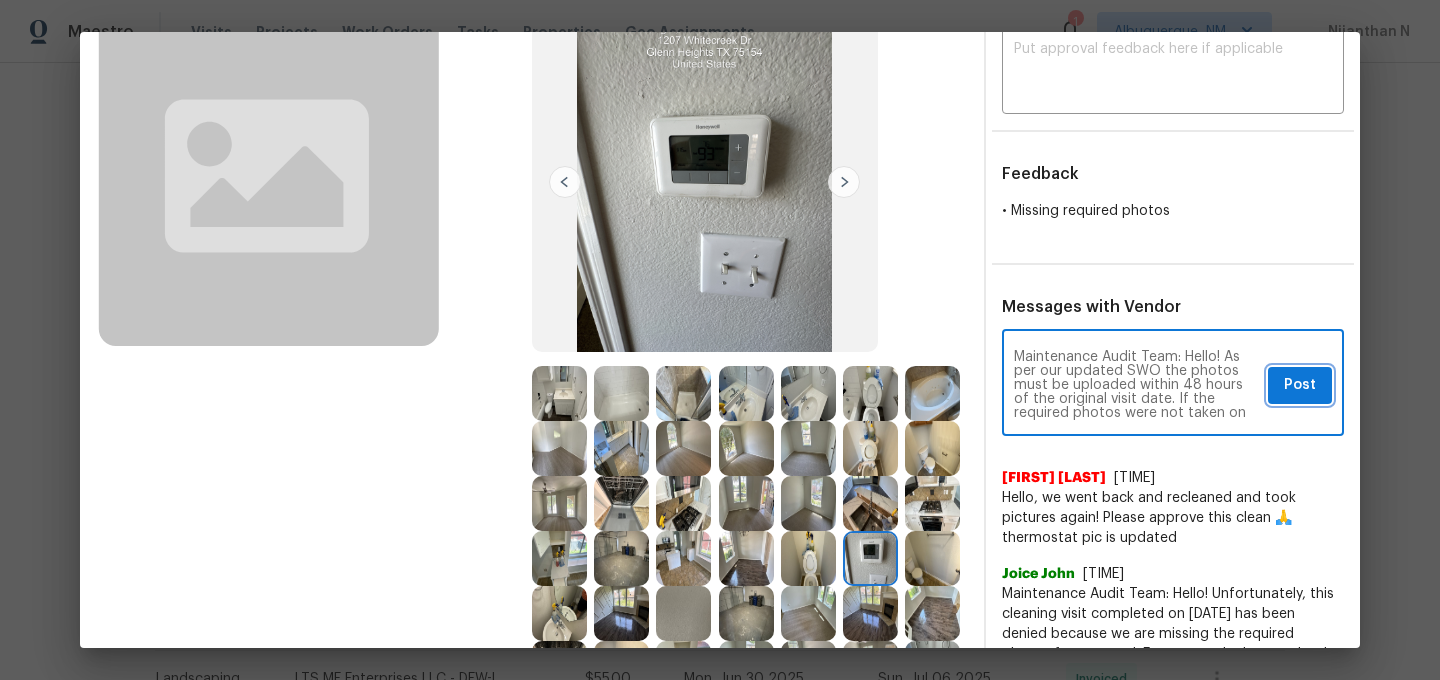 click on "Post" at bounding box center (1300, 385) 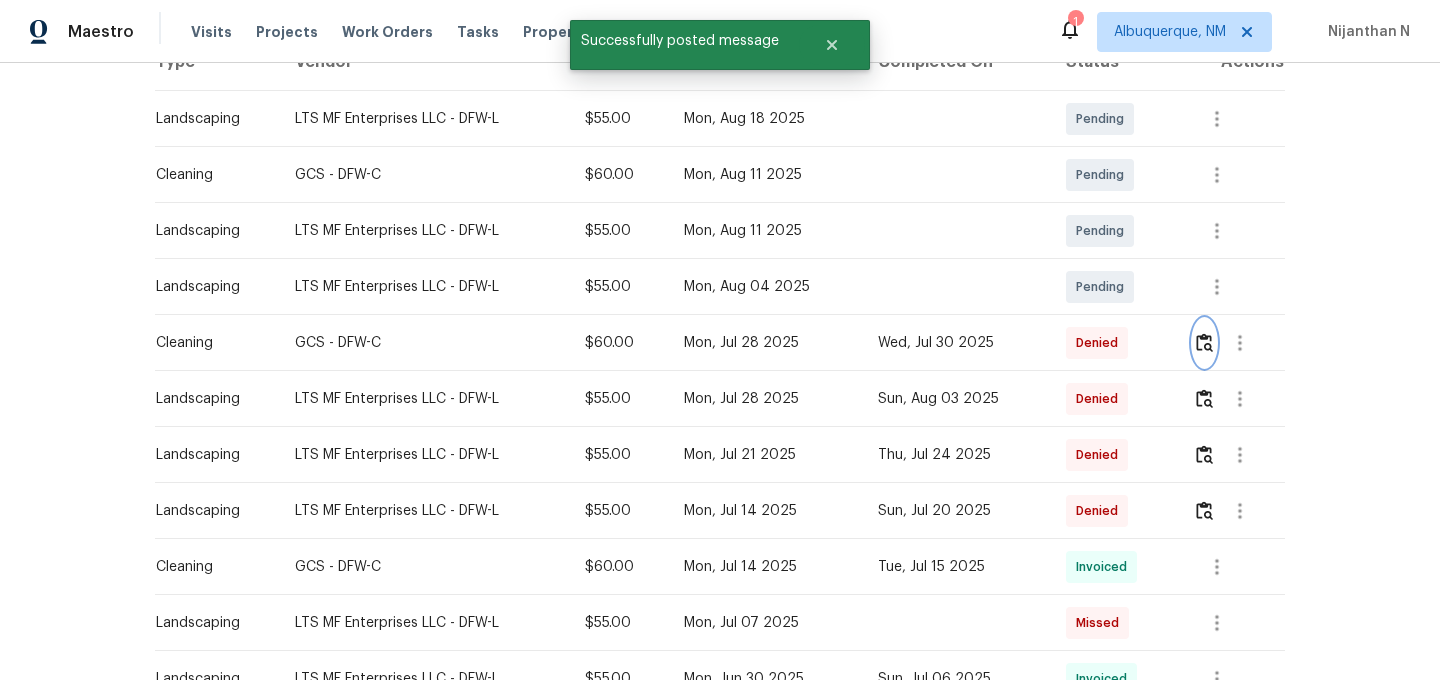 scroll, scrollTop: 0, scrollLeft: 0, axis: both 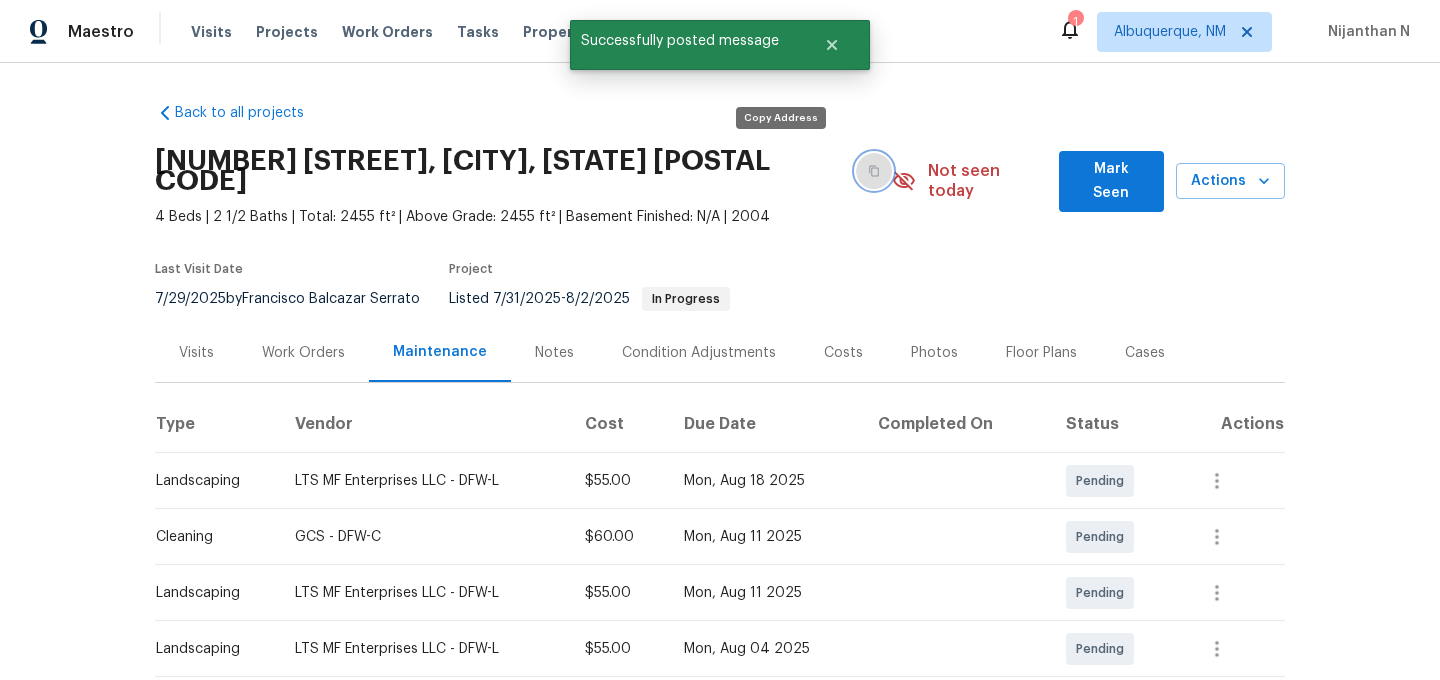 click at bounding box center (874, 171) 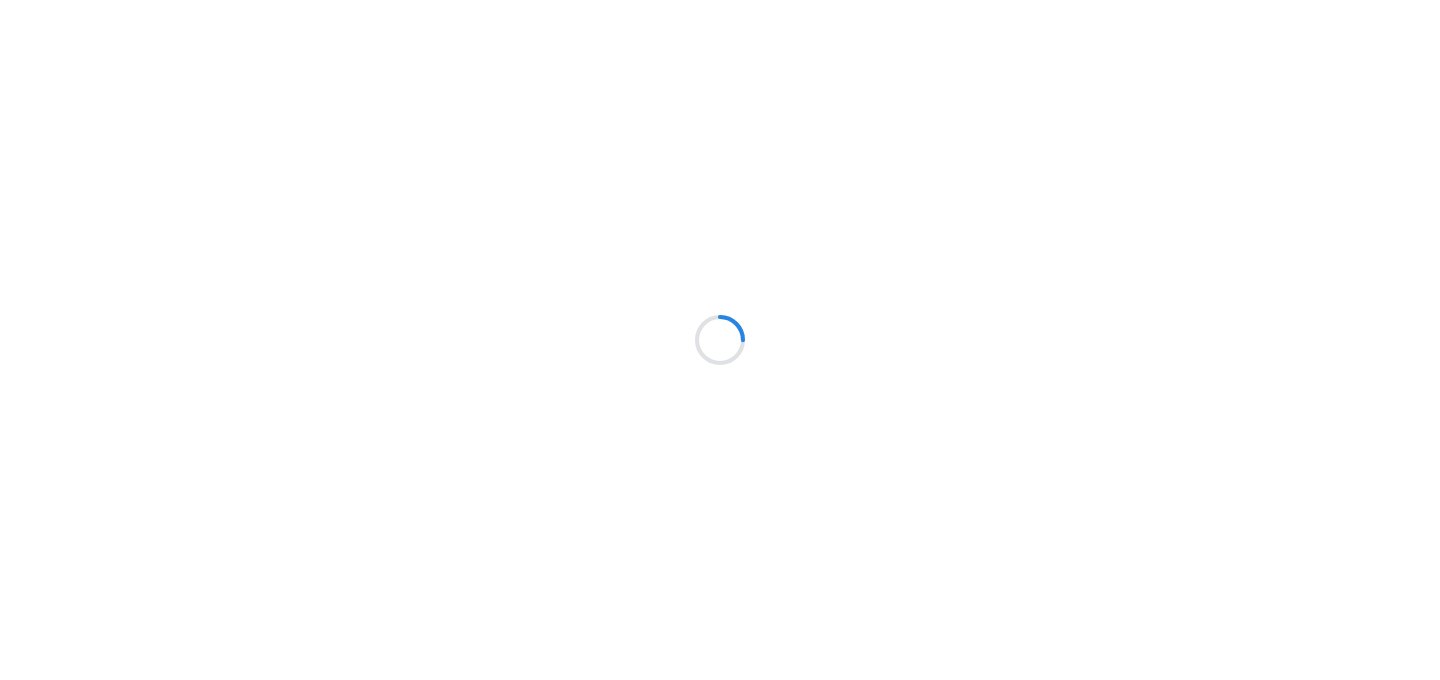 scroll, scrollTop: 0, scrollLeft: 0, axis: both 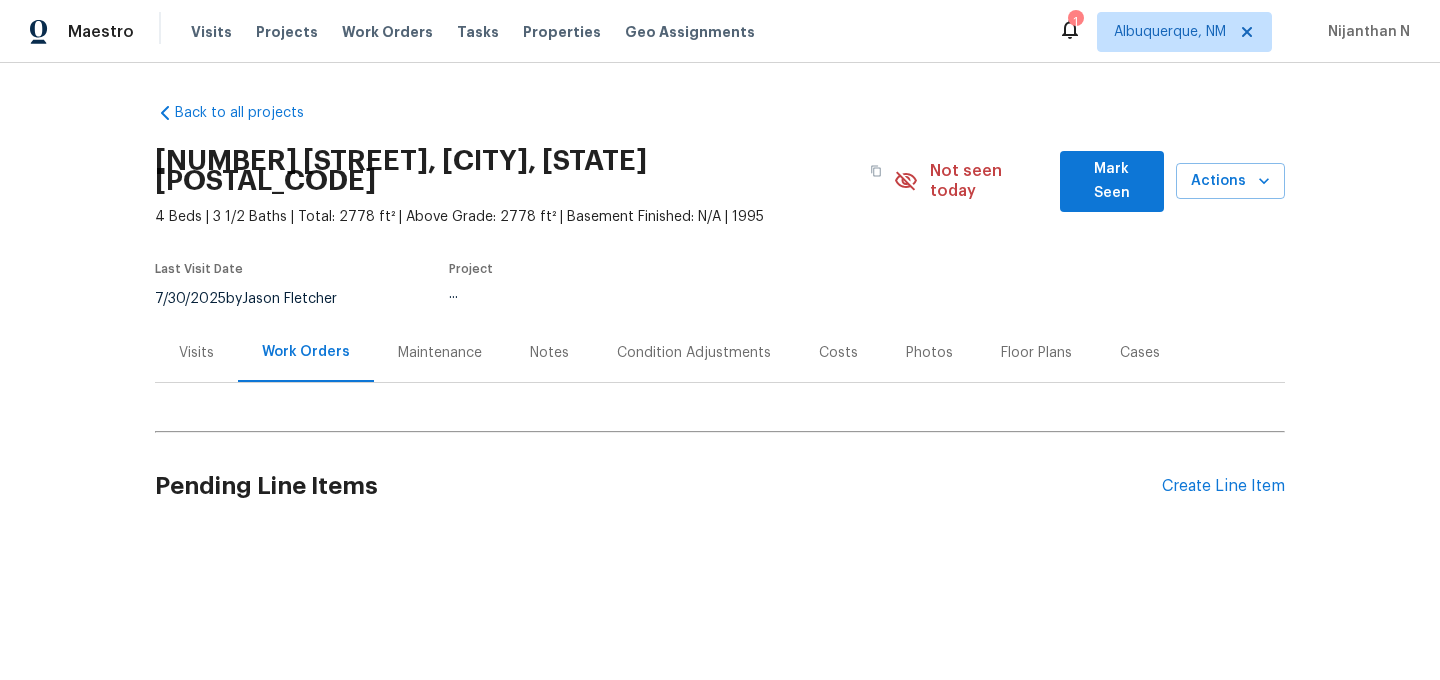 click on "Maintenance" at bounding box center [440, 353] 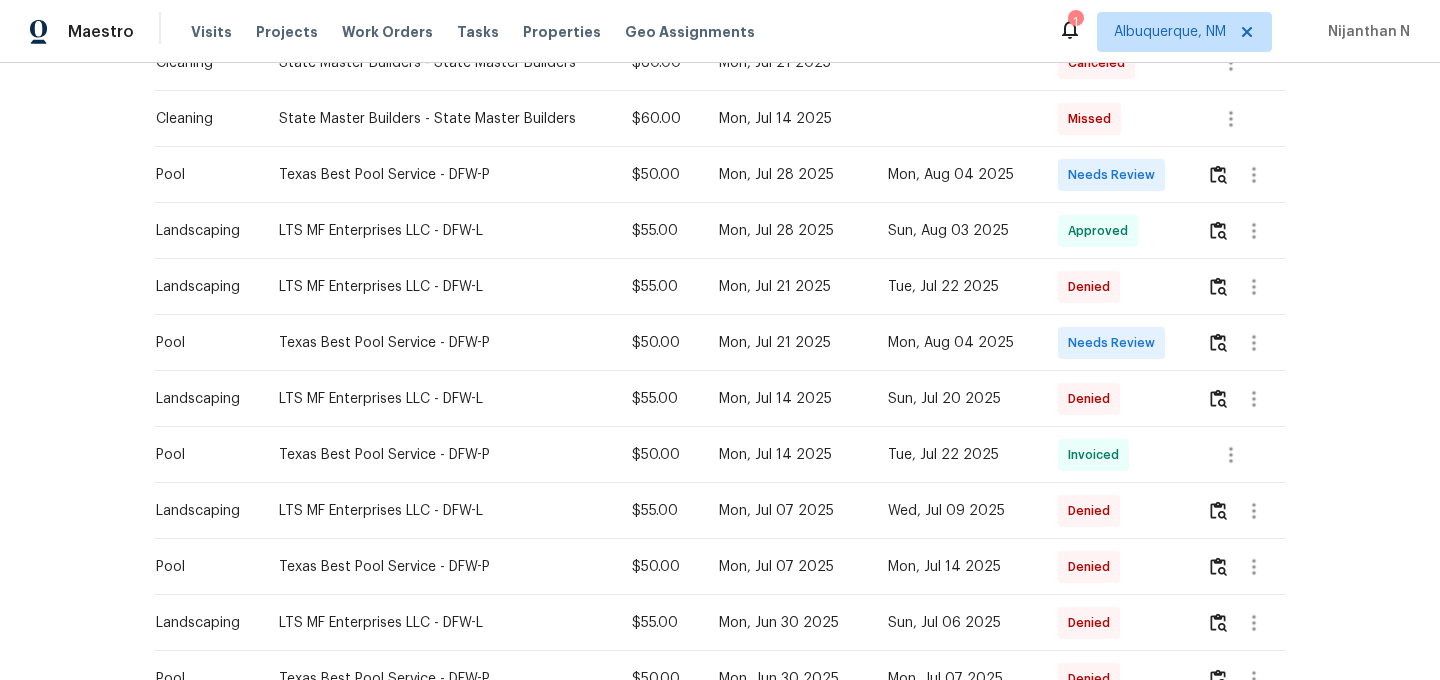 scroll, scrollTop: 999, scrollLeft: 0, axis: vertical 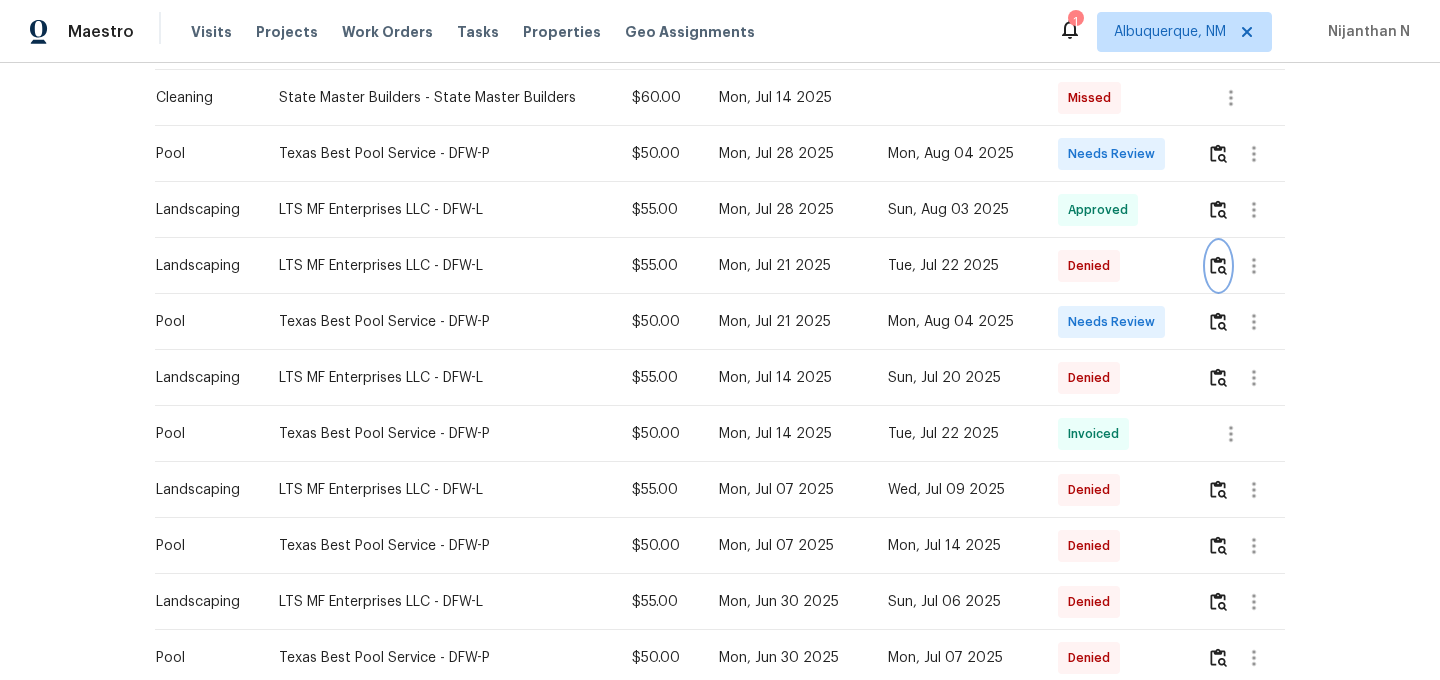 click at bounding box center [1218, 266] 